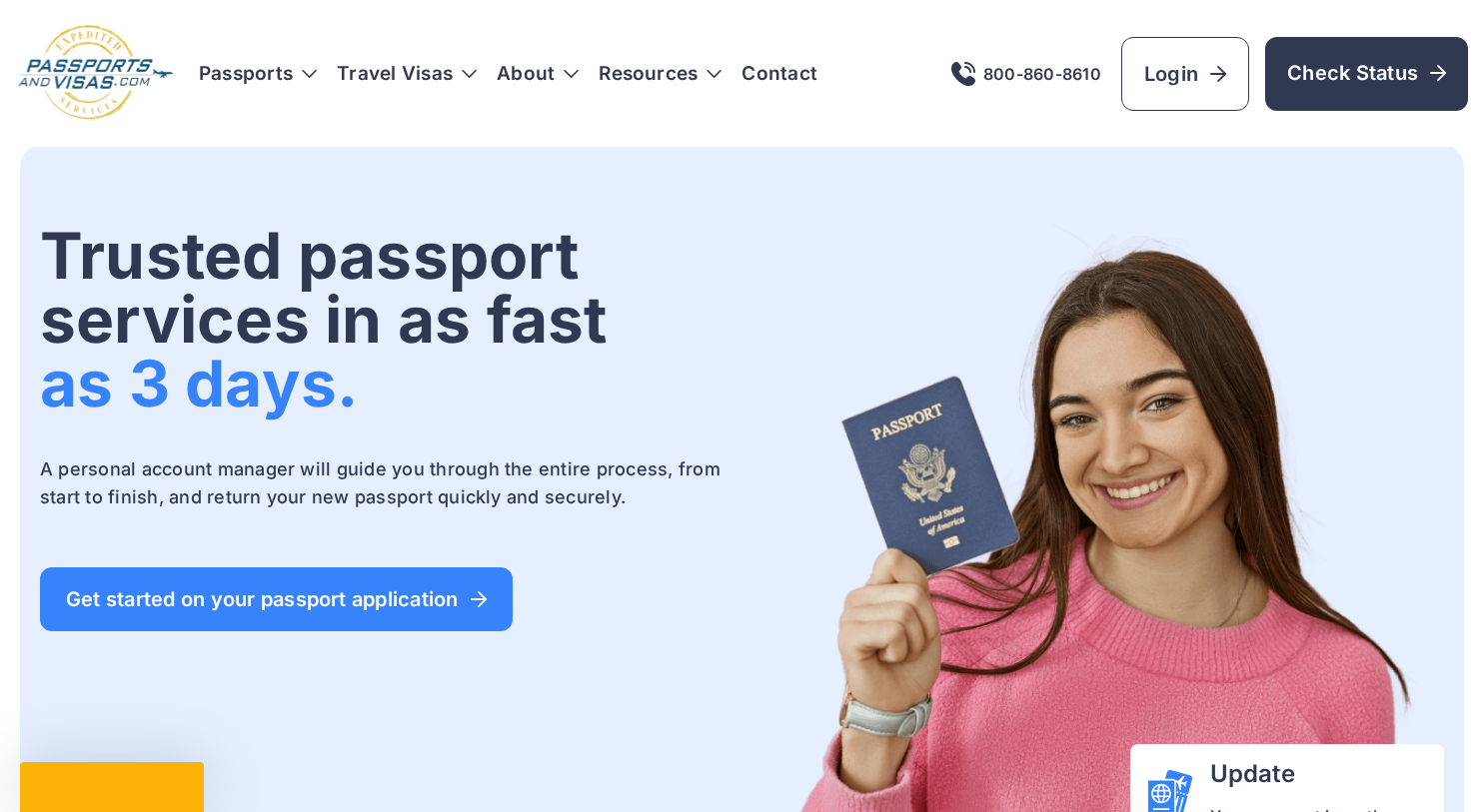 scroll, scrollTop: 0, scrollLeft: 0, axis: both 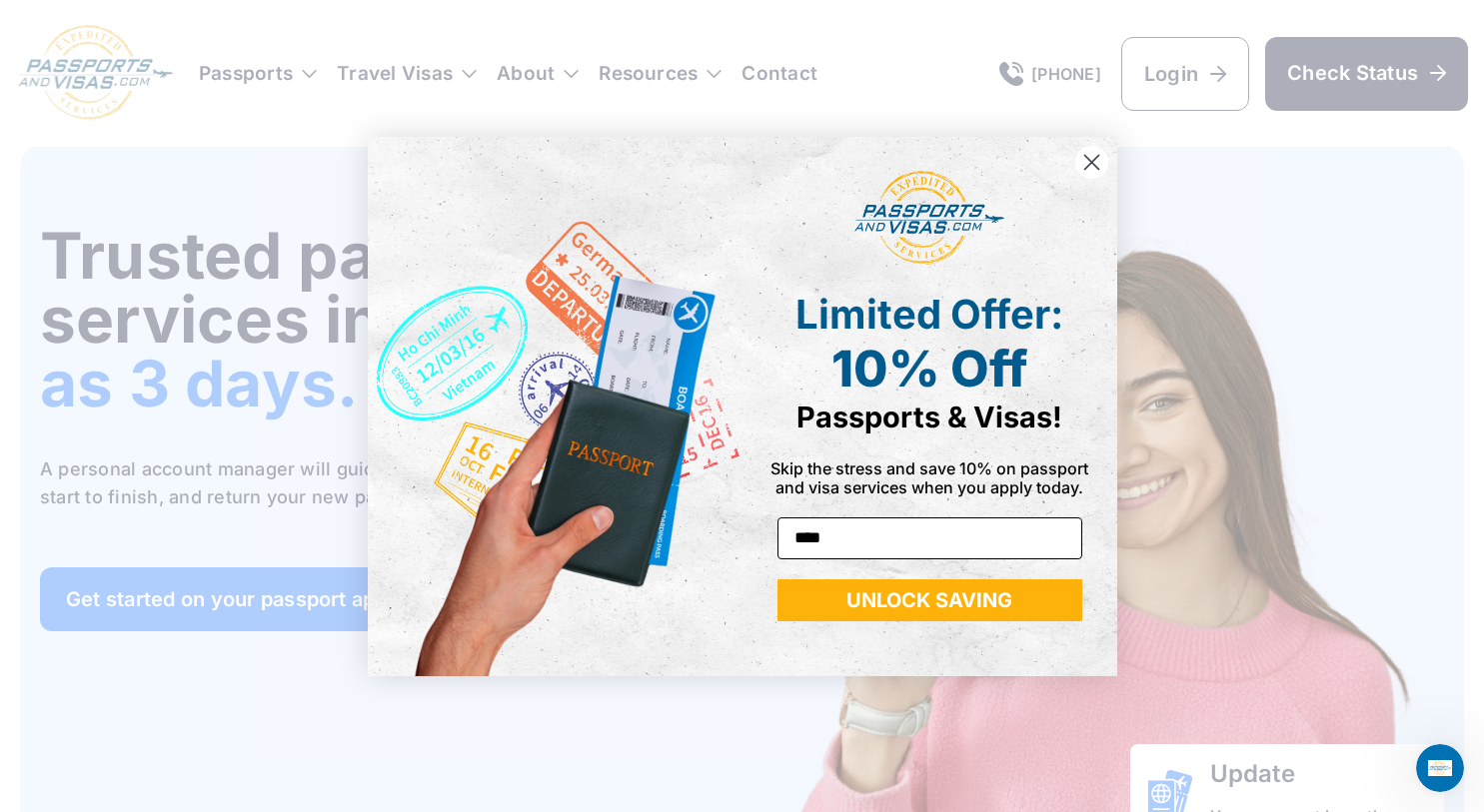 type on "**********" 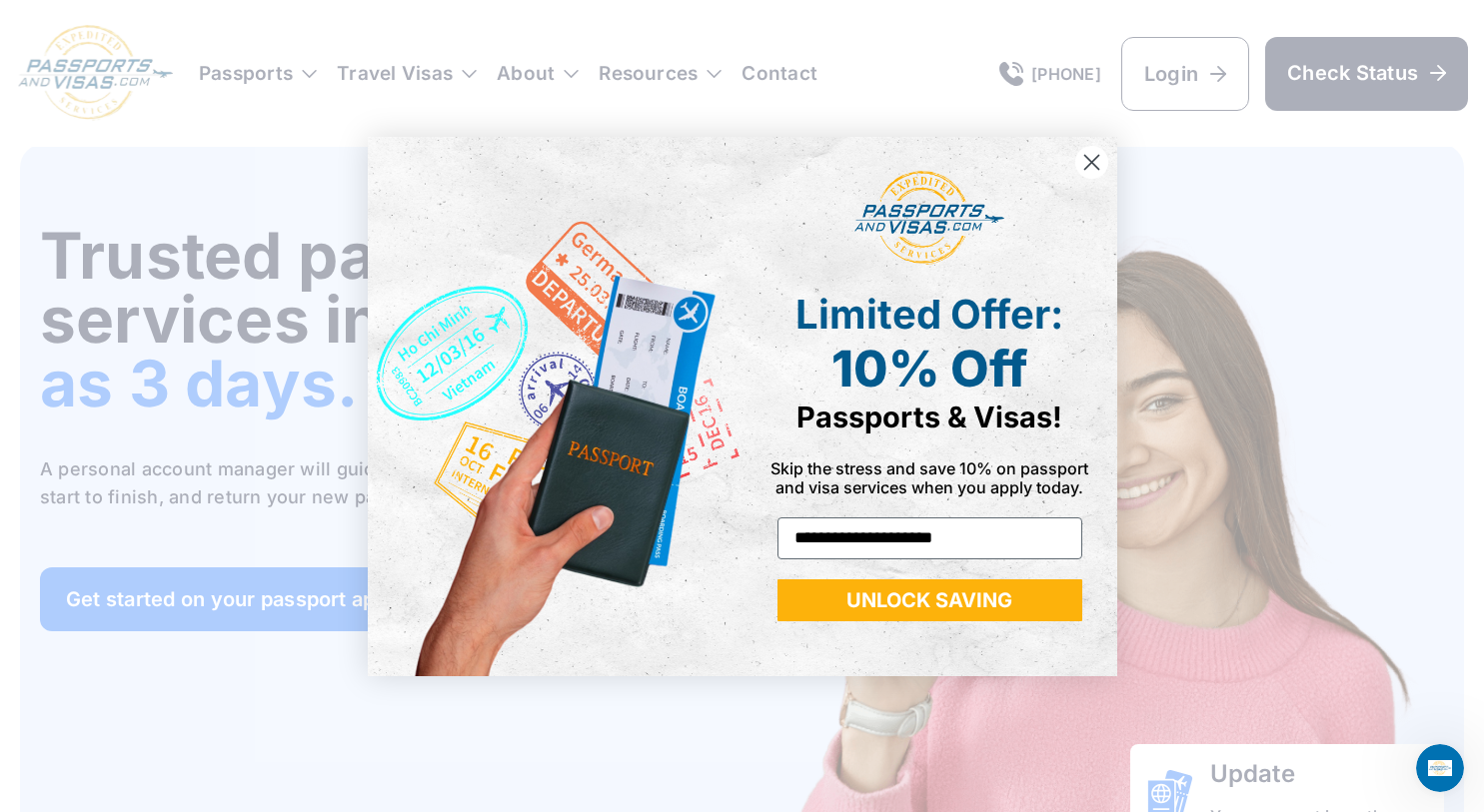 click on "UNLOCK SAVING" at bounding box center (929, 600) 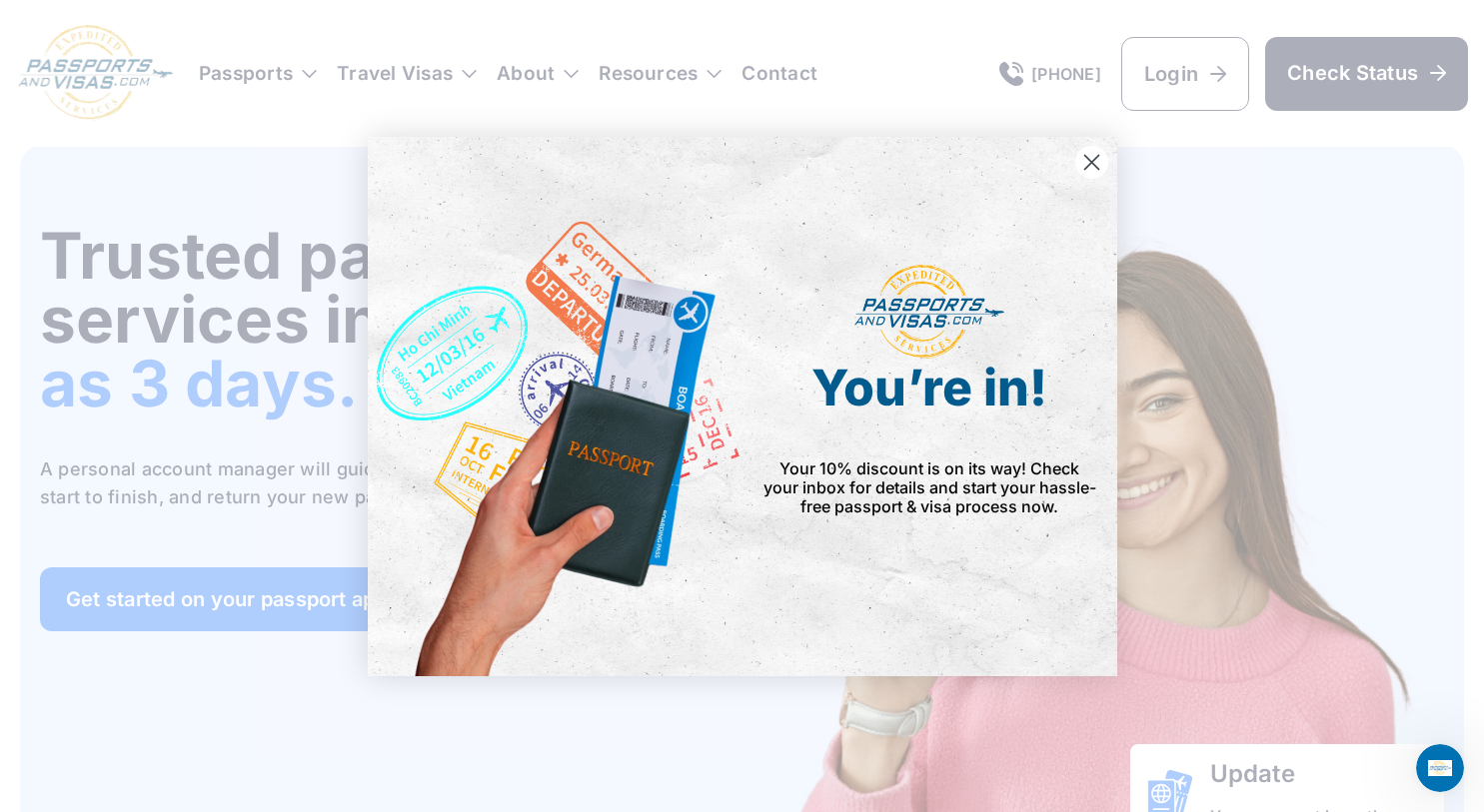 click 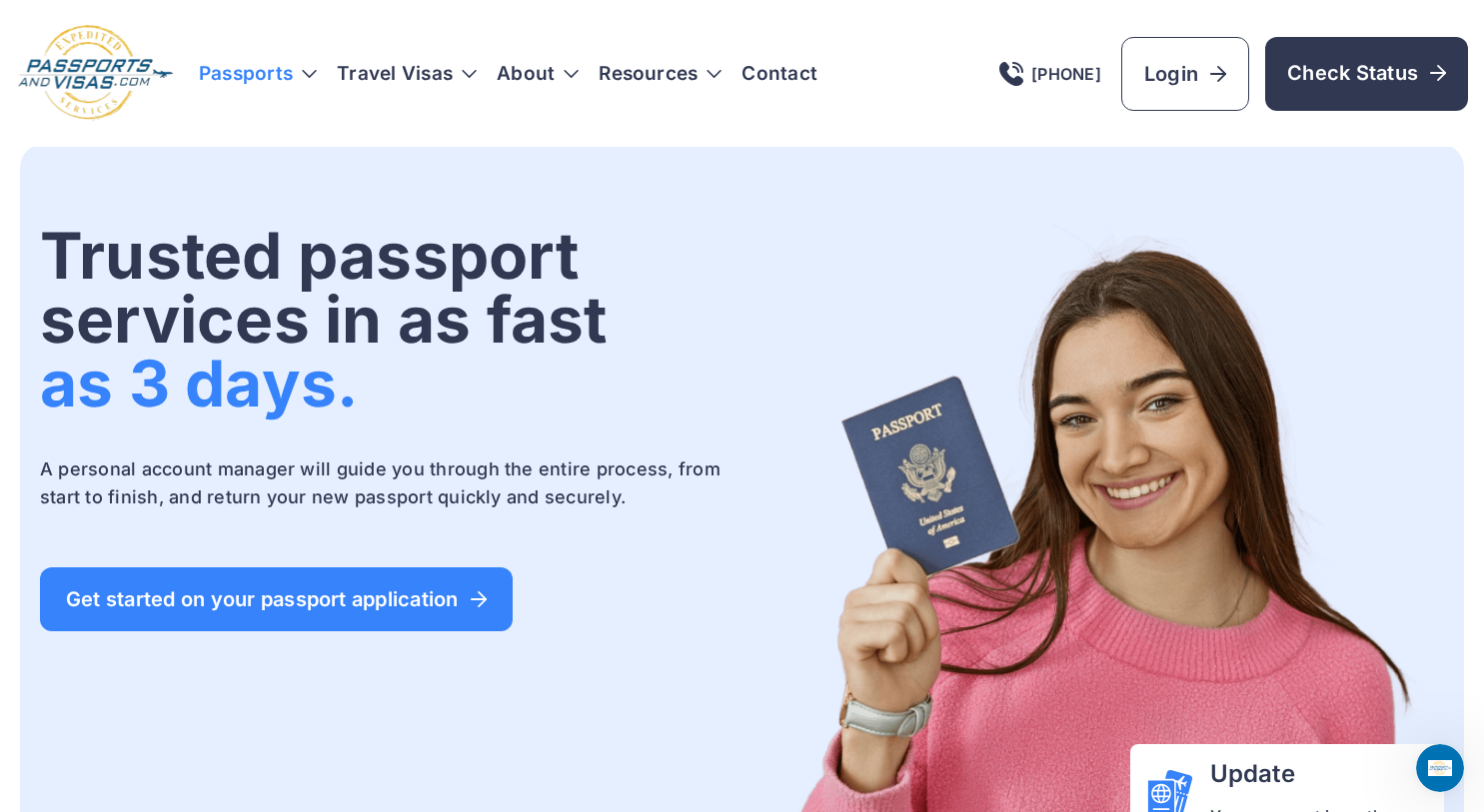 drag, startPoint x: 280, startPoint y: 75, endPoint x: 261, endPoint y: 83, distance: 20.615528 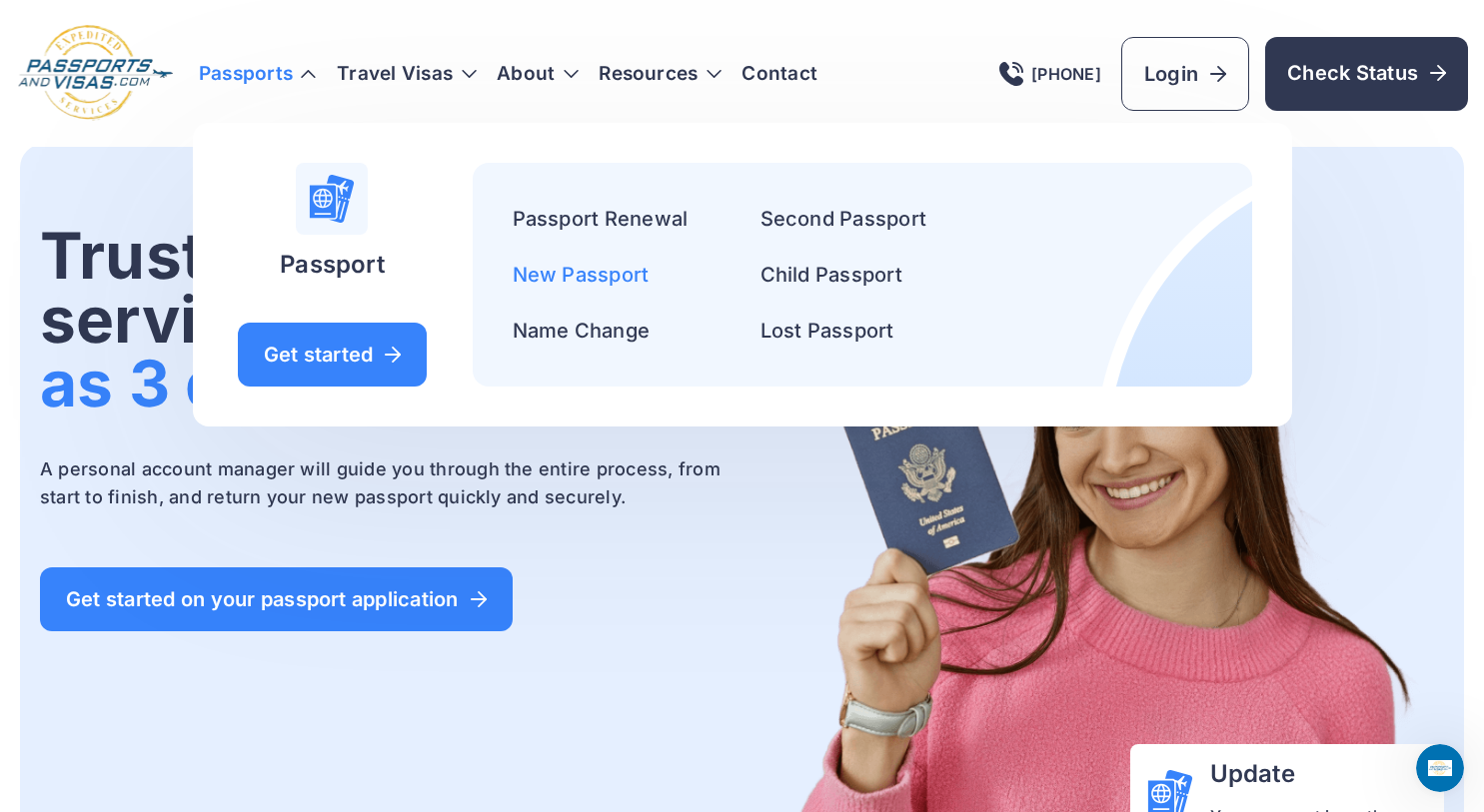 click on "New Passport" at bounding box center (581, 275) 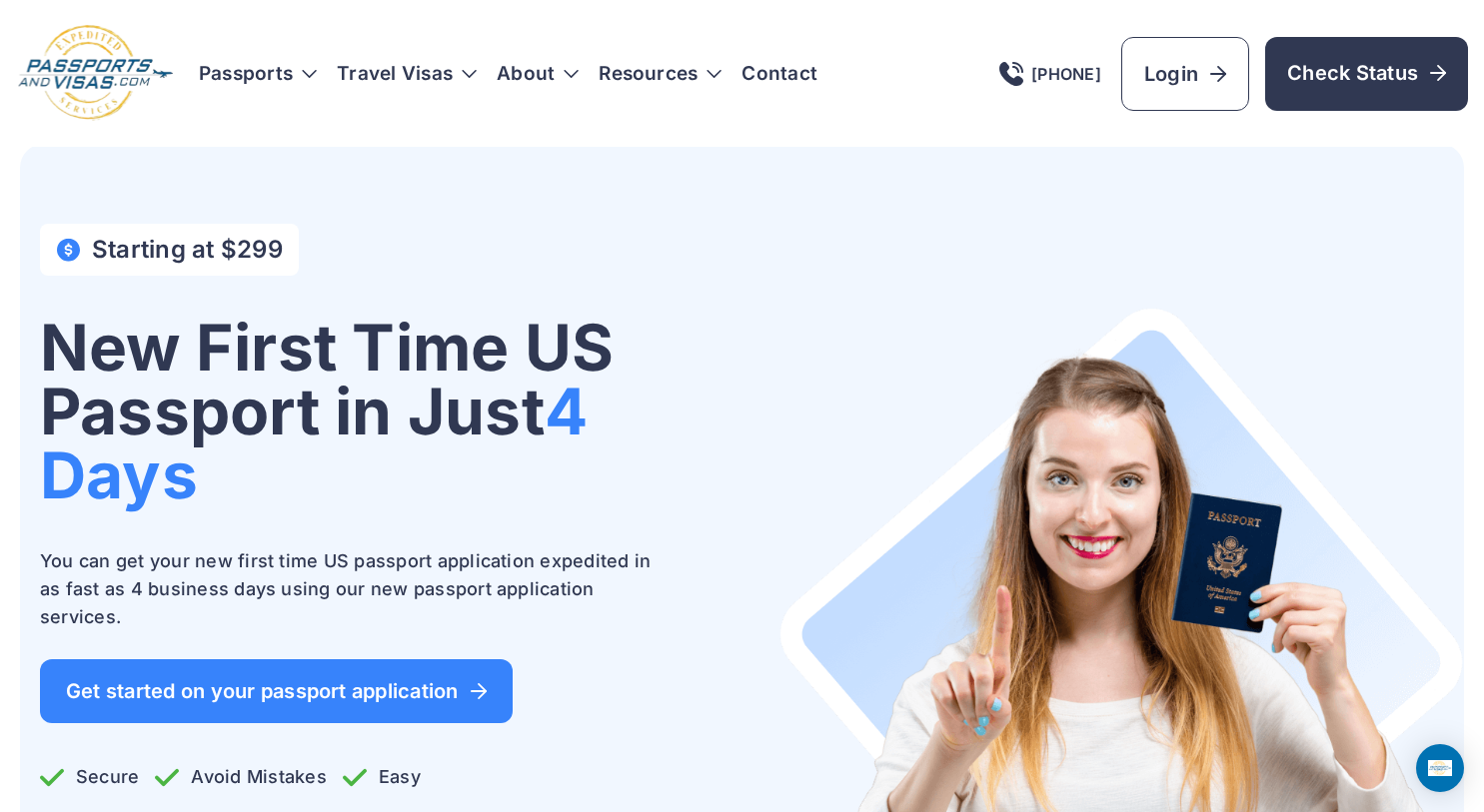 scroll, scrollTop: 0, scrollLeft: 0, axis: both 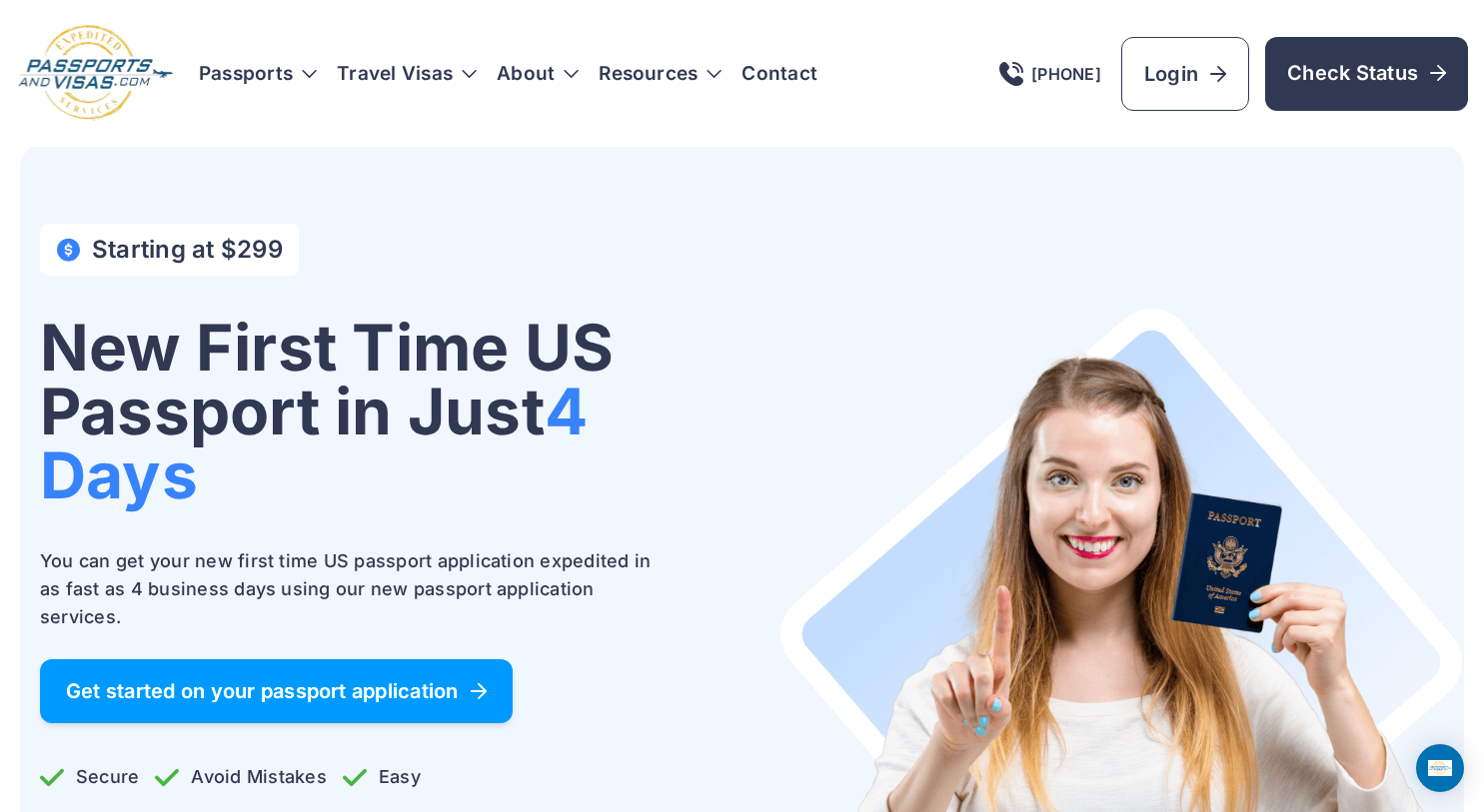 click on "Get started on your passport application" at bounding box center [276, 691] 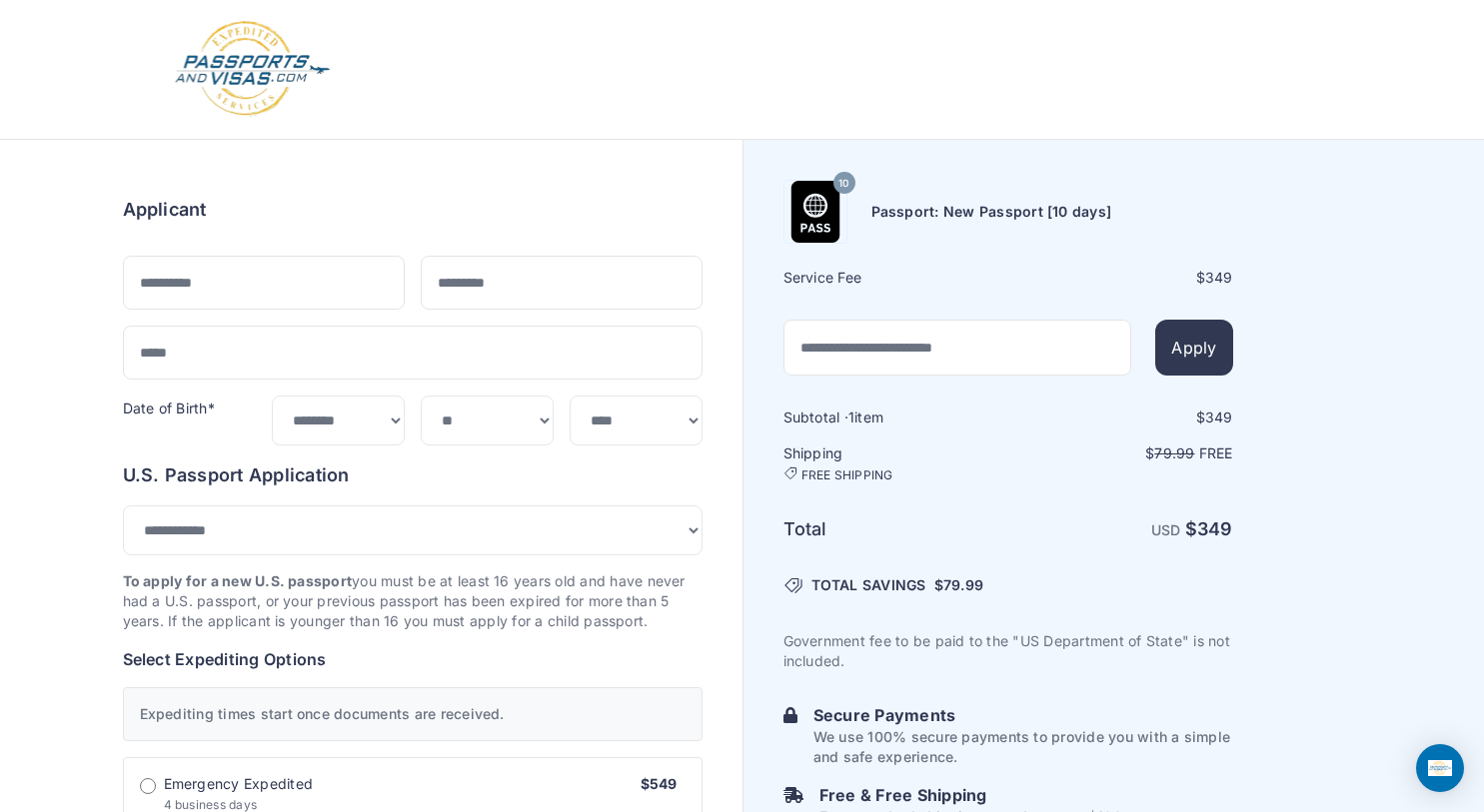 select on "***" 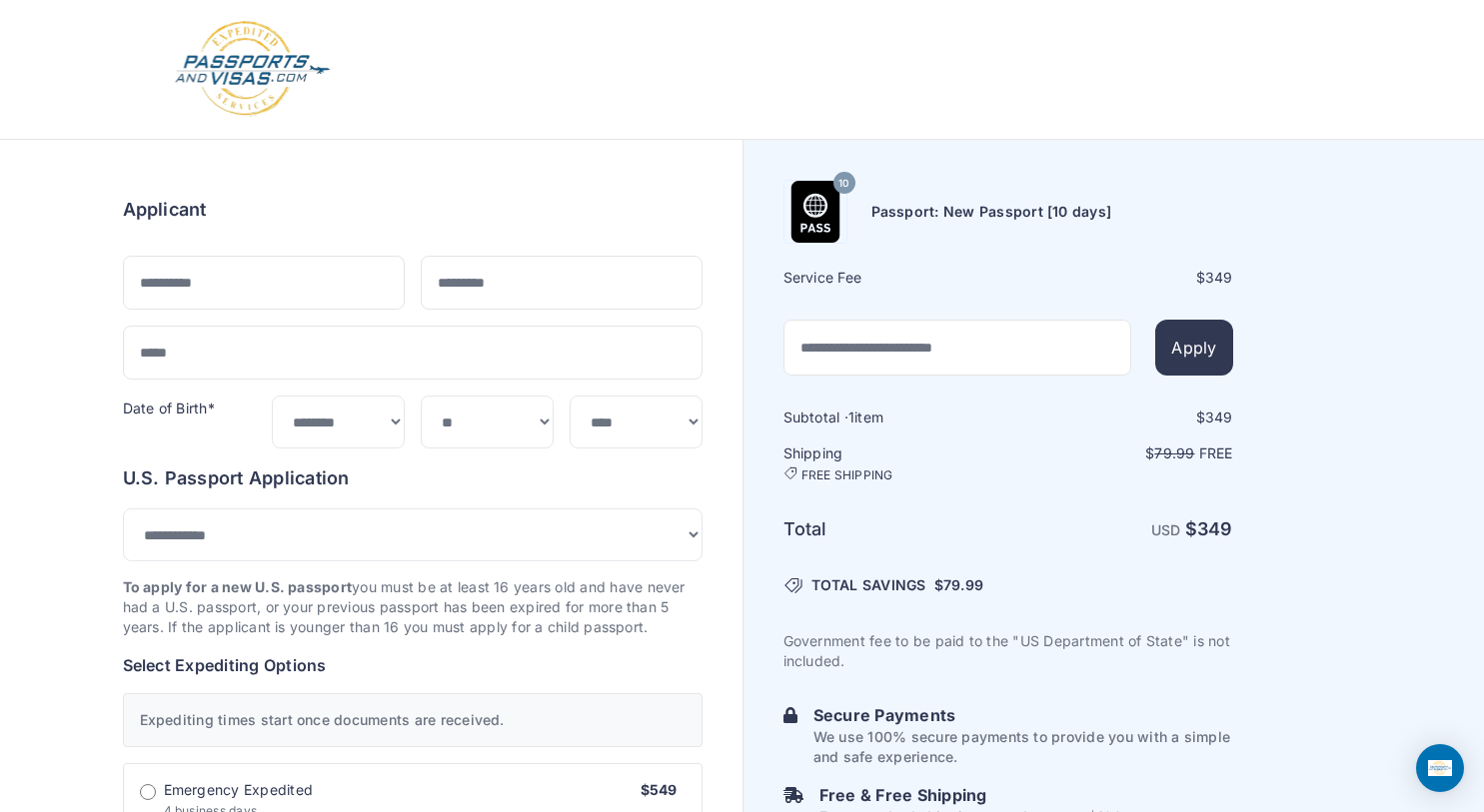 scroll, scrollTop: 0, scrollLeft: 0, axis: both 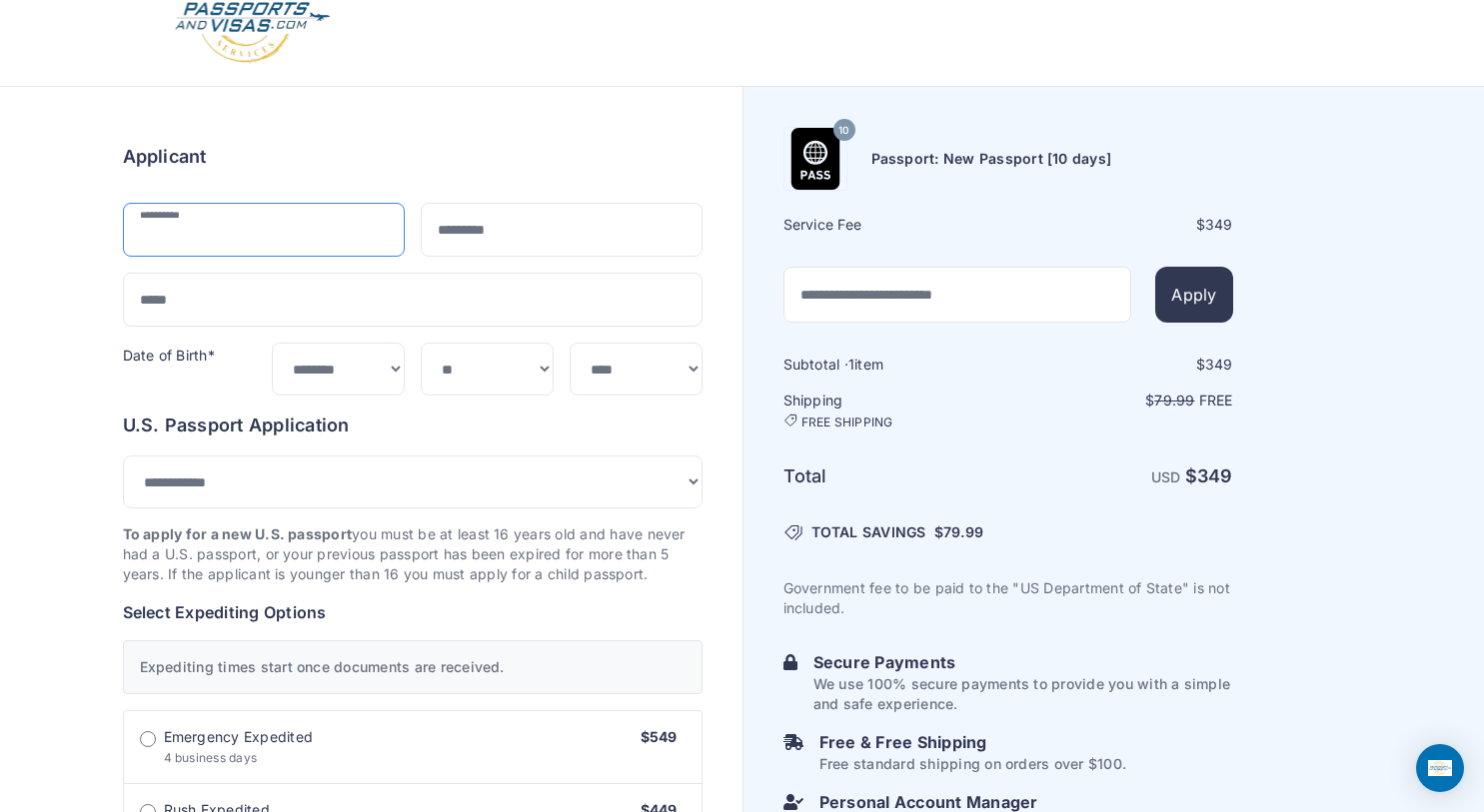 click at bounding box center (264, 230) 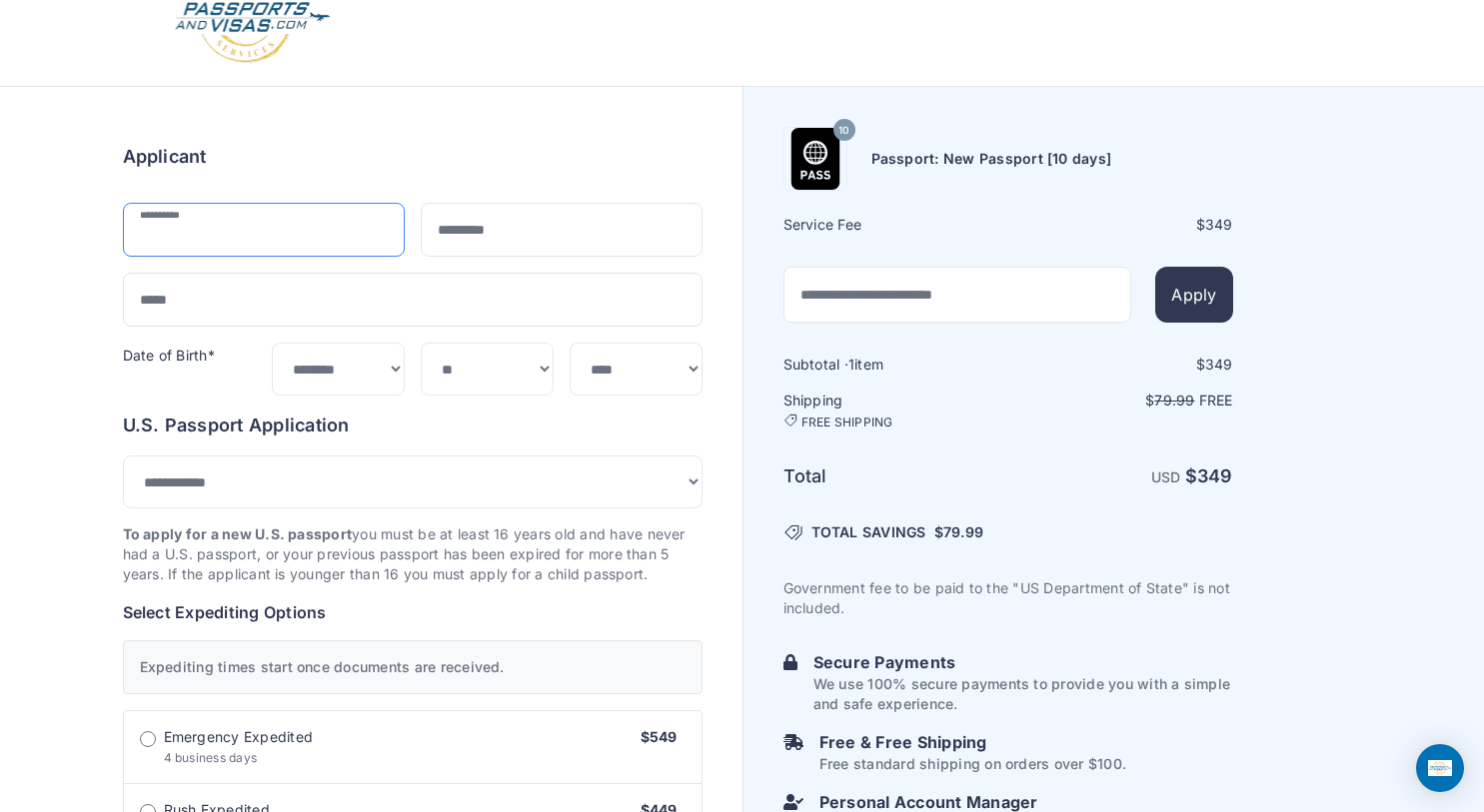 type on "*******" 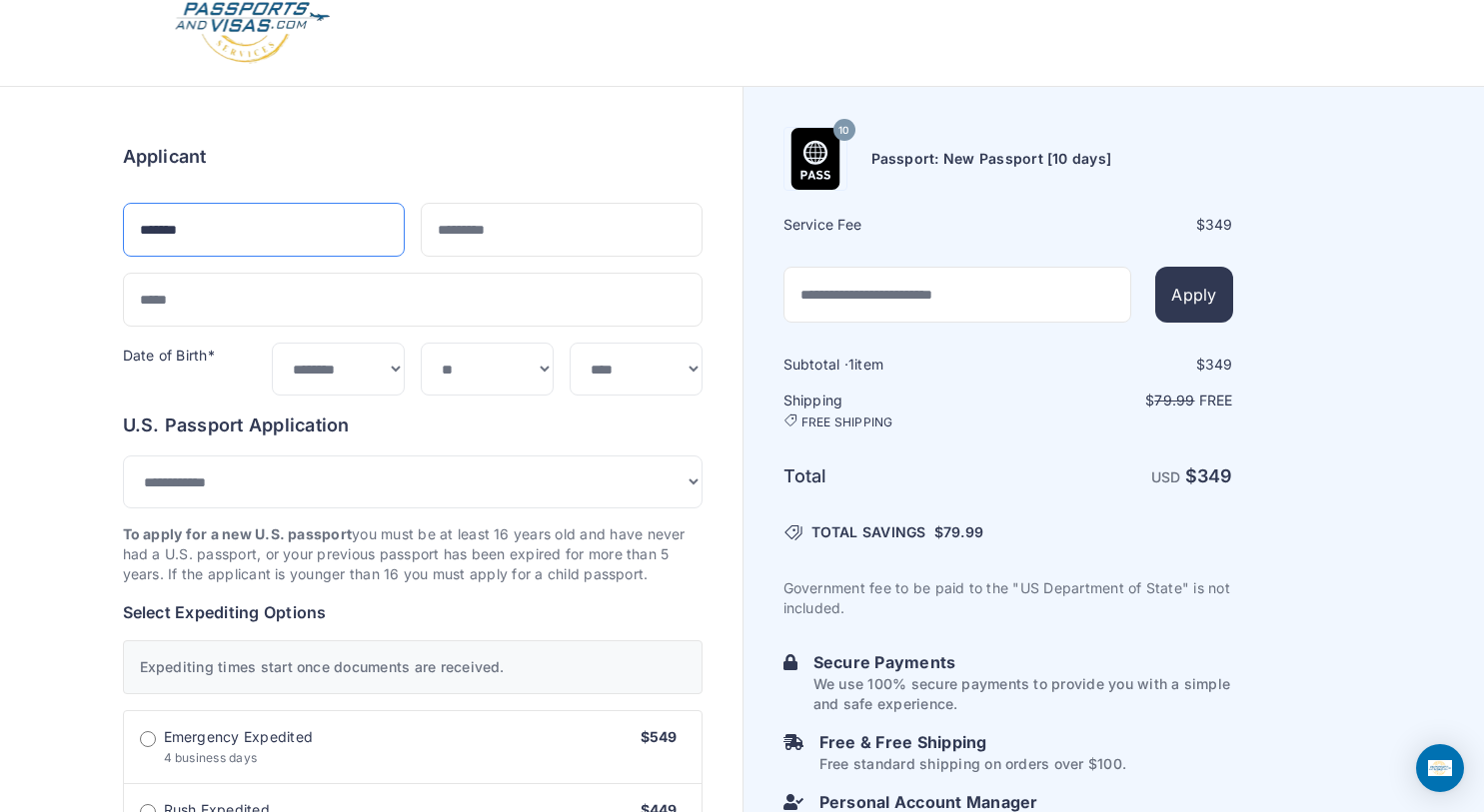 type on "*****" 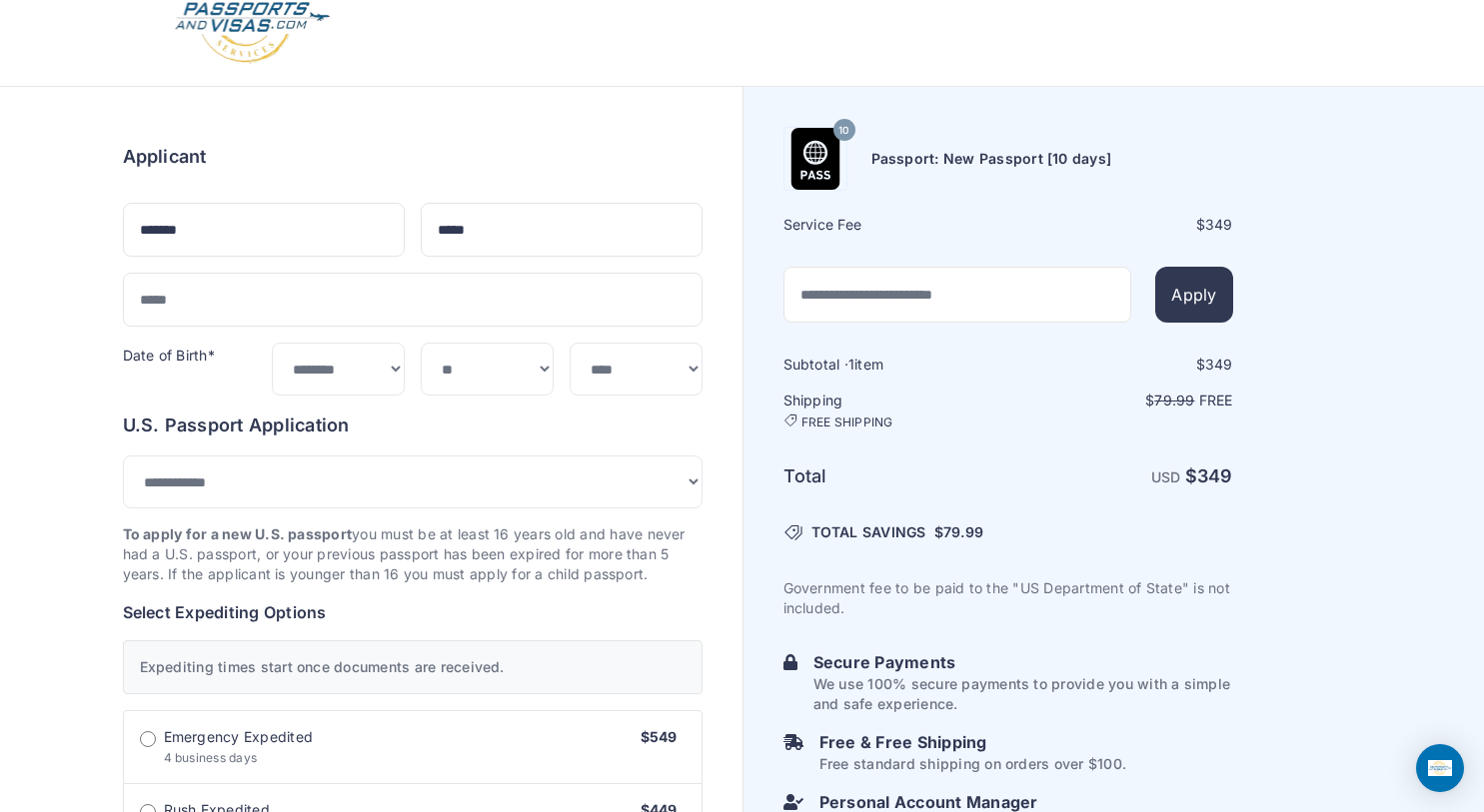 type on "**********" 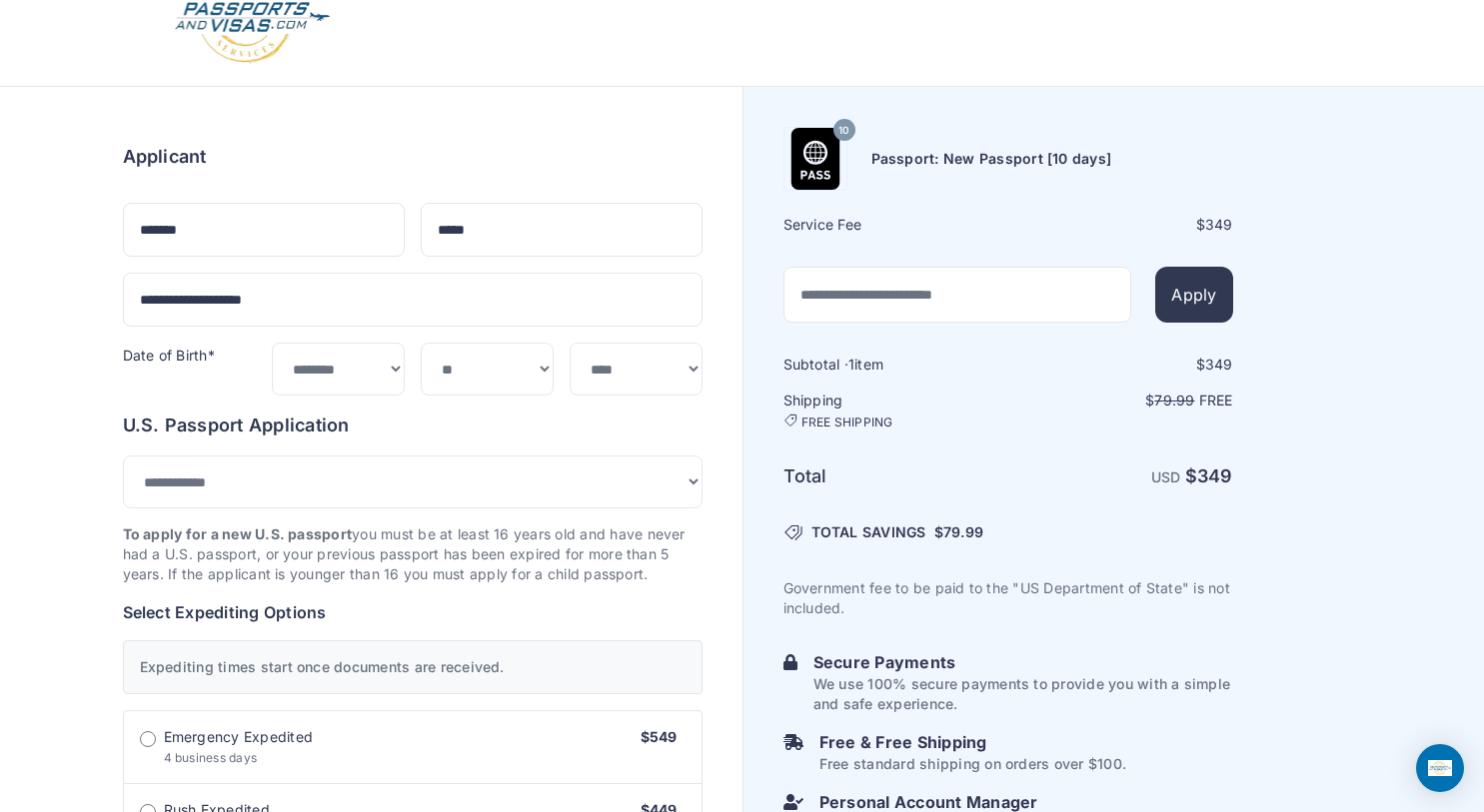 type on "**********" 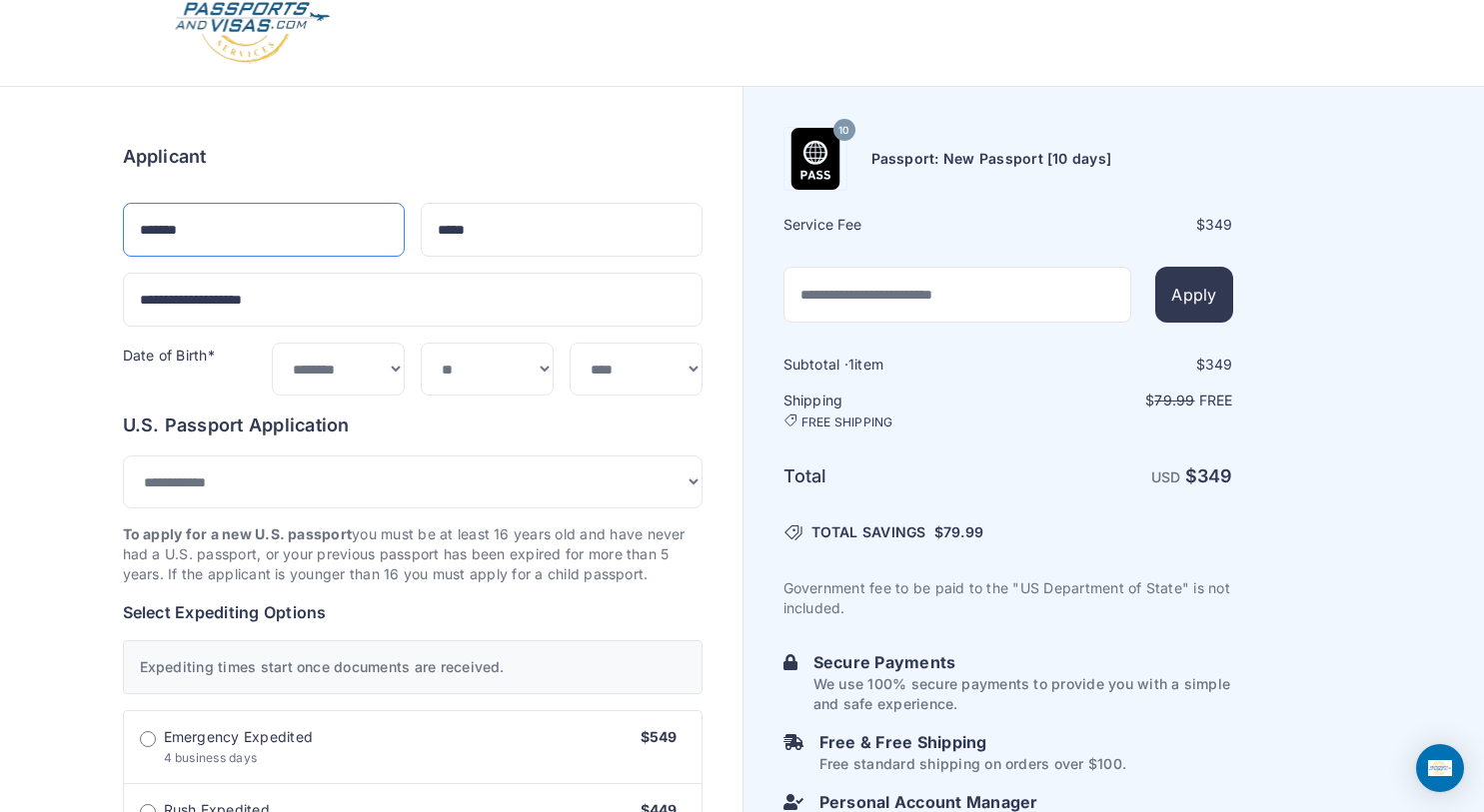 click on "*******" at bounding box center (264, 230) 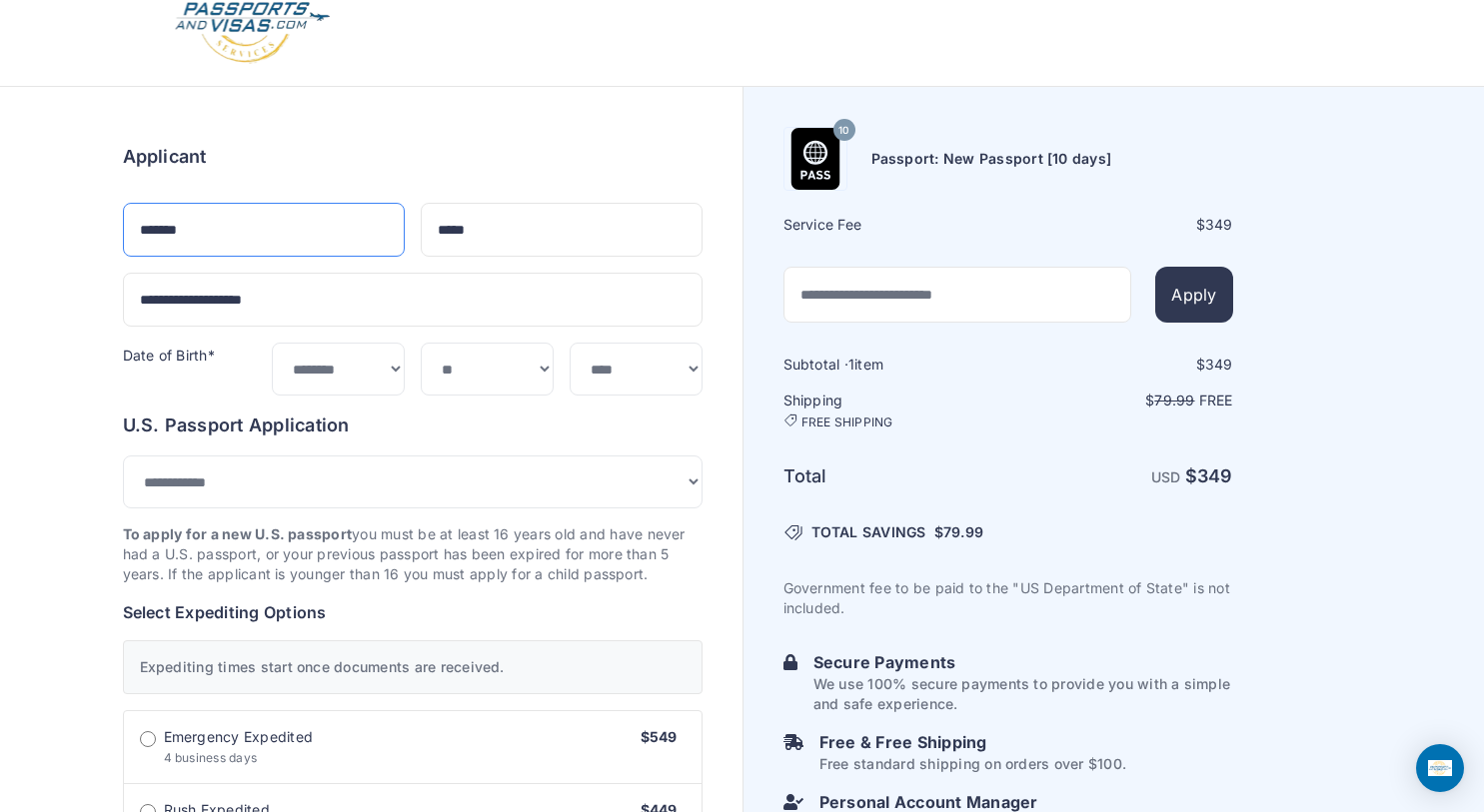 type on "*******" 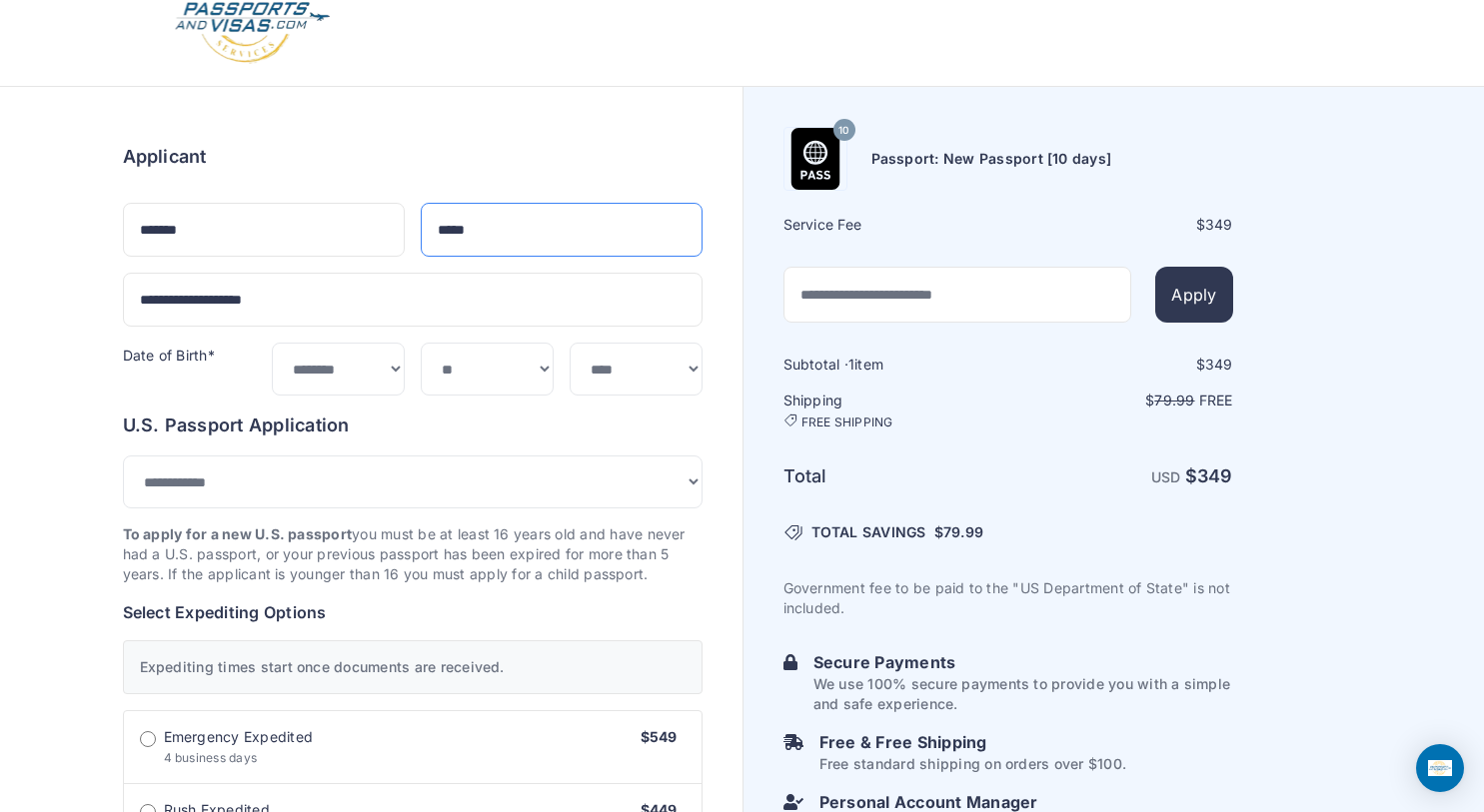 type on "*****" 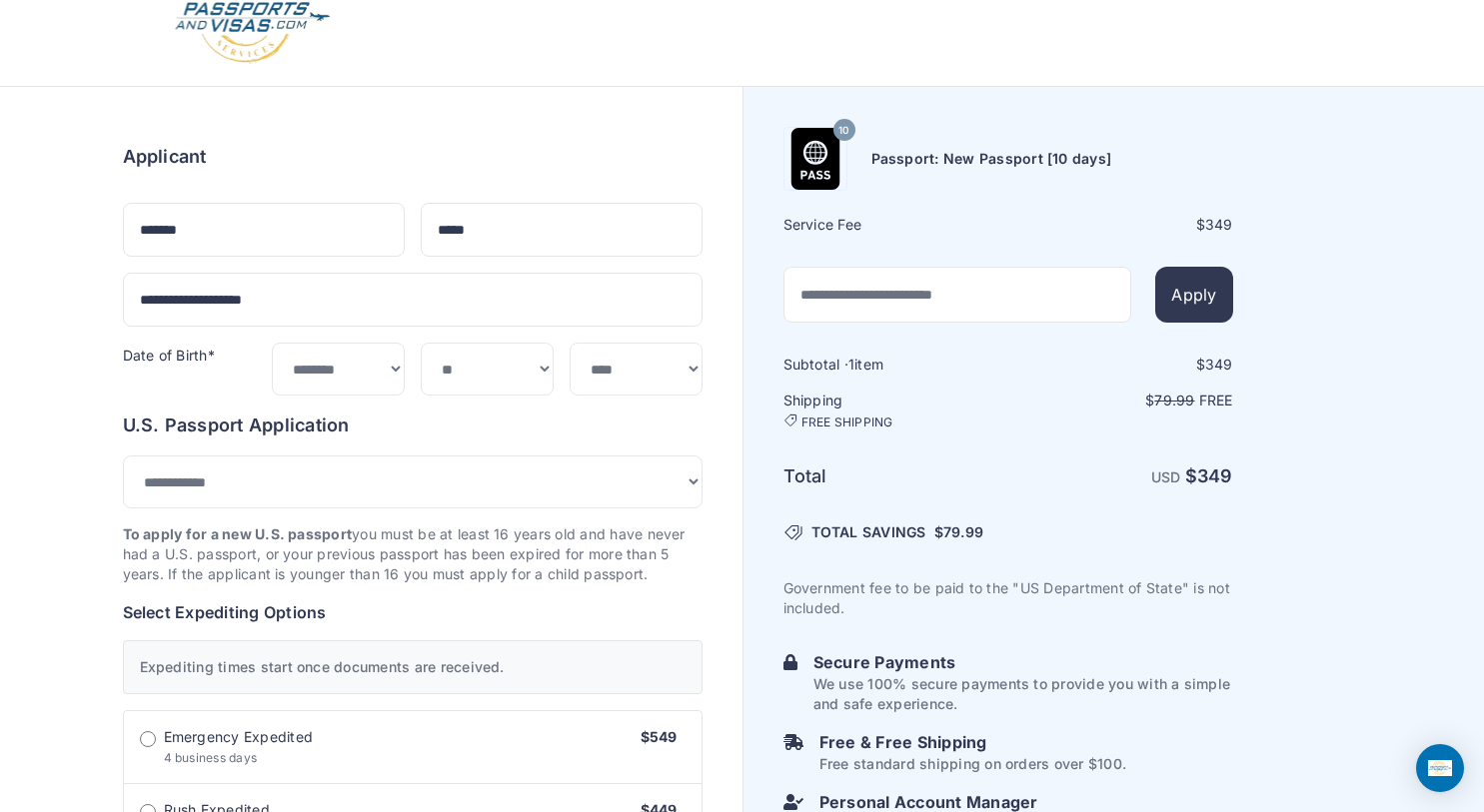 click on "Order summary
$ 349
10
349 1 $" at bounding box center [371, 937] 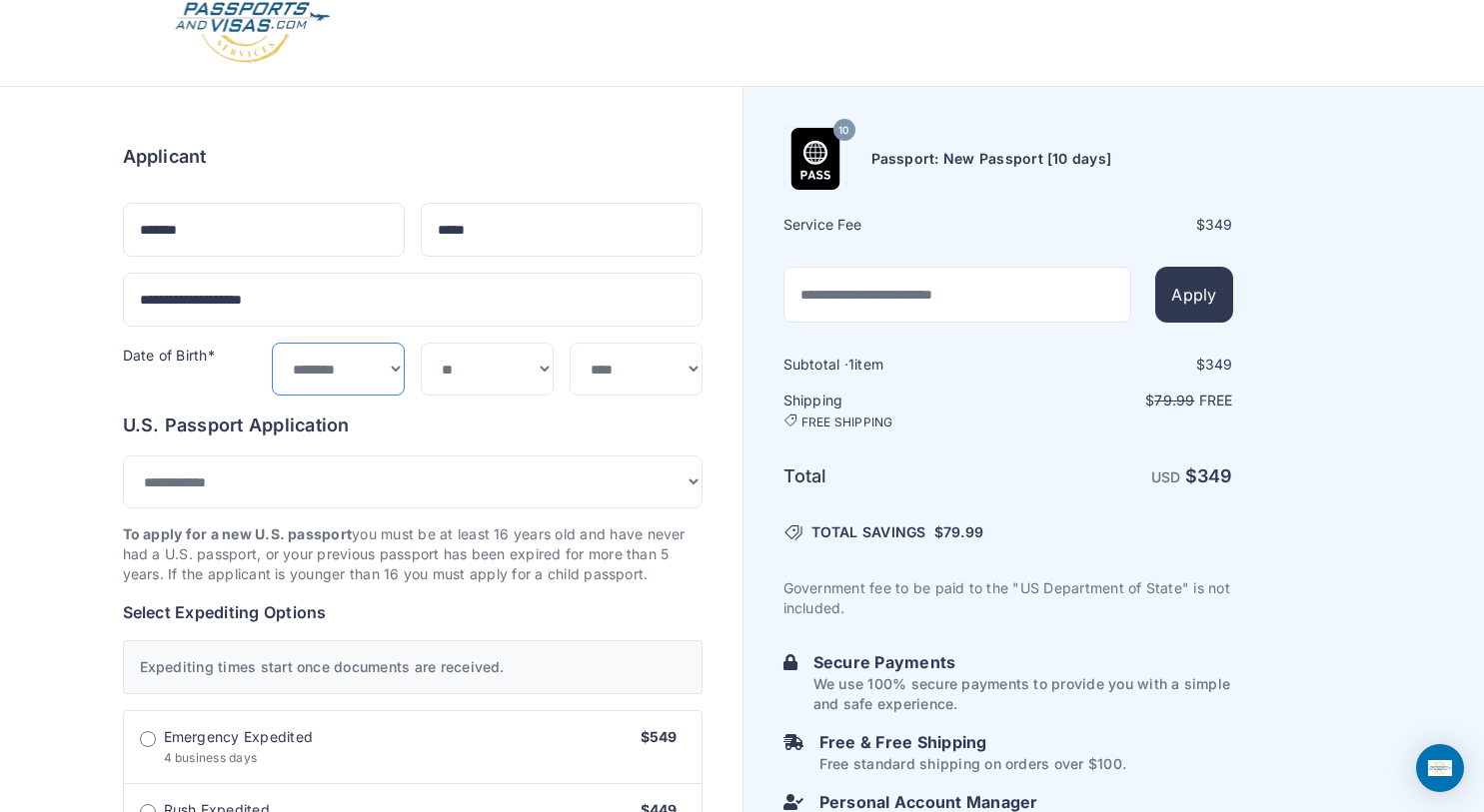 click on "*****
*******
********
*****
*****
***
****
****
******
*********
*******
********
********" at bounding box center [338, 369] 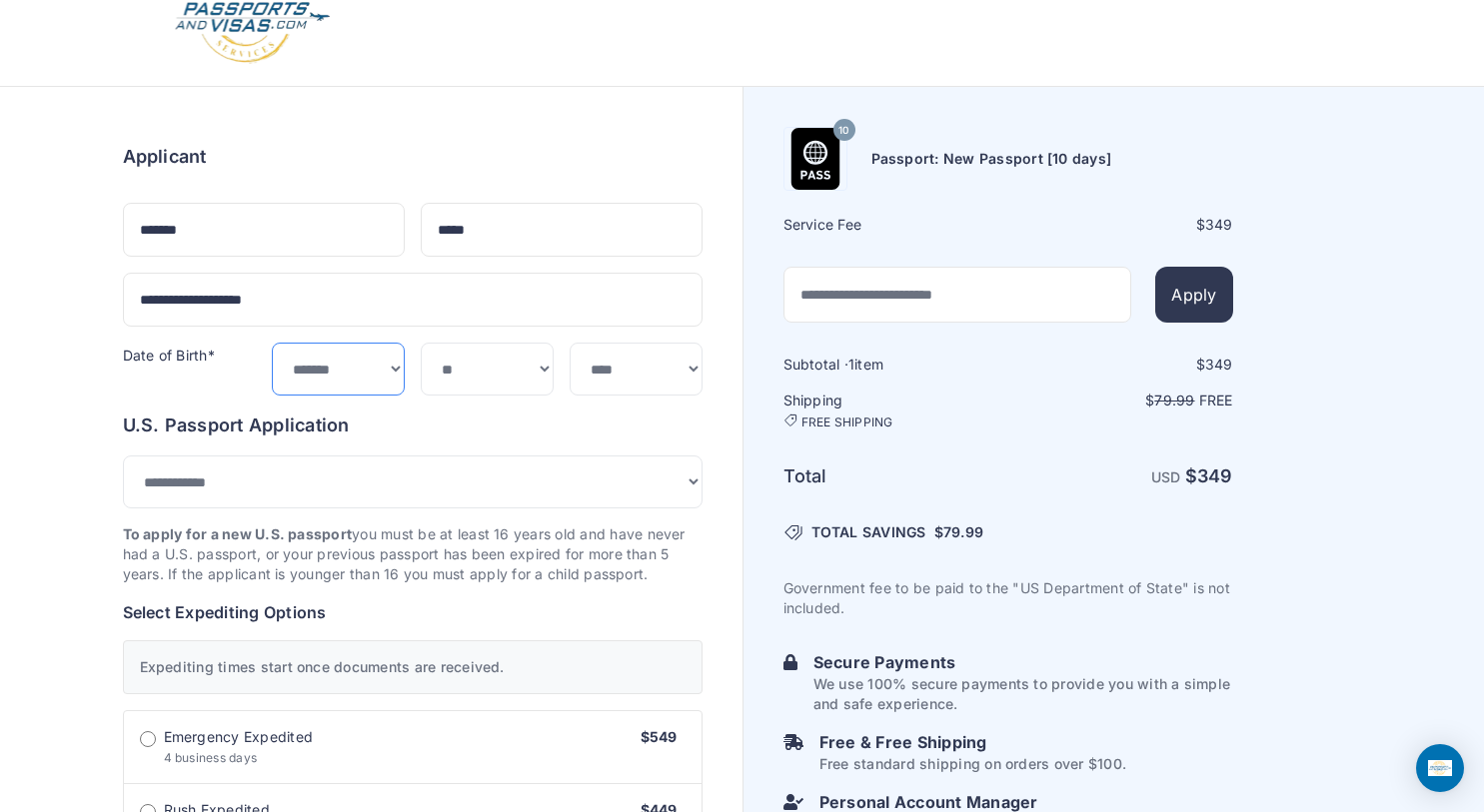 click on "*****
*******
********
*****
*****
***
****
****
******
*********
*******
********
********" at bounding box center (338, 369) 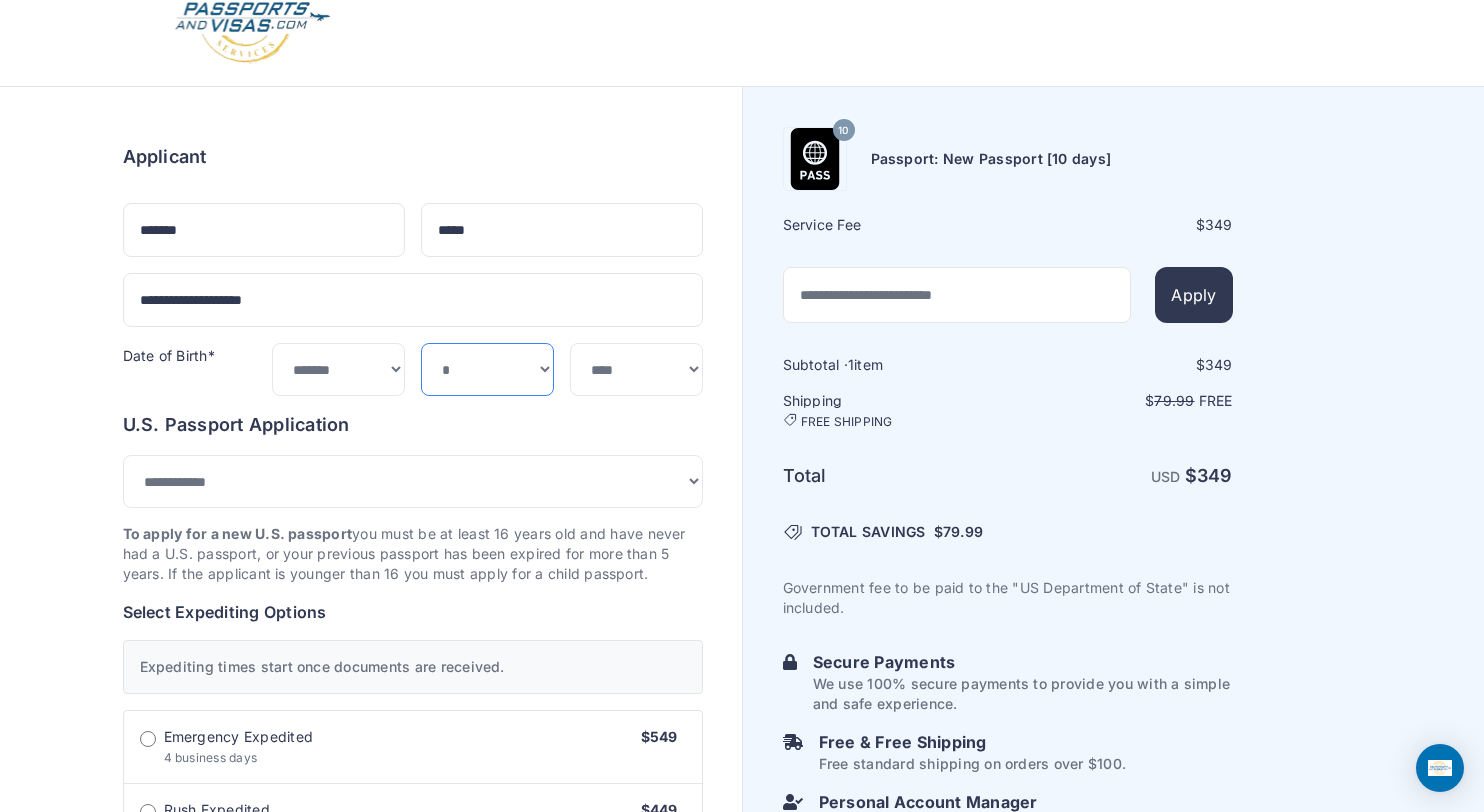 select on "*" 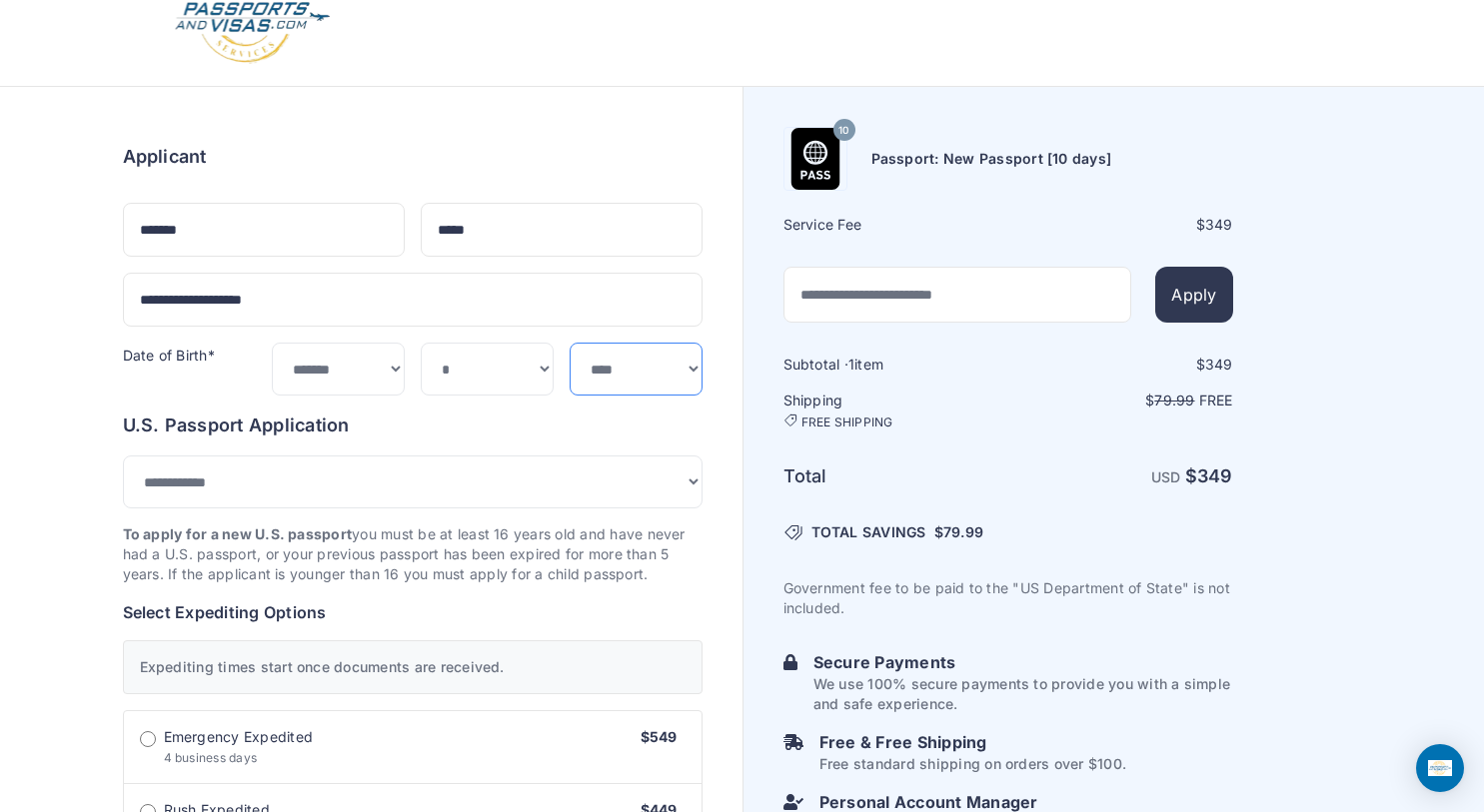 select on "****" 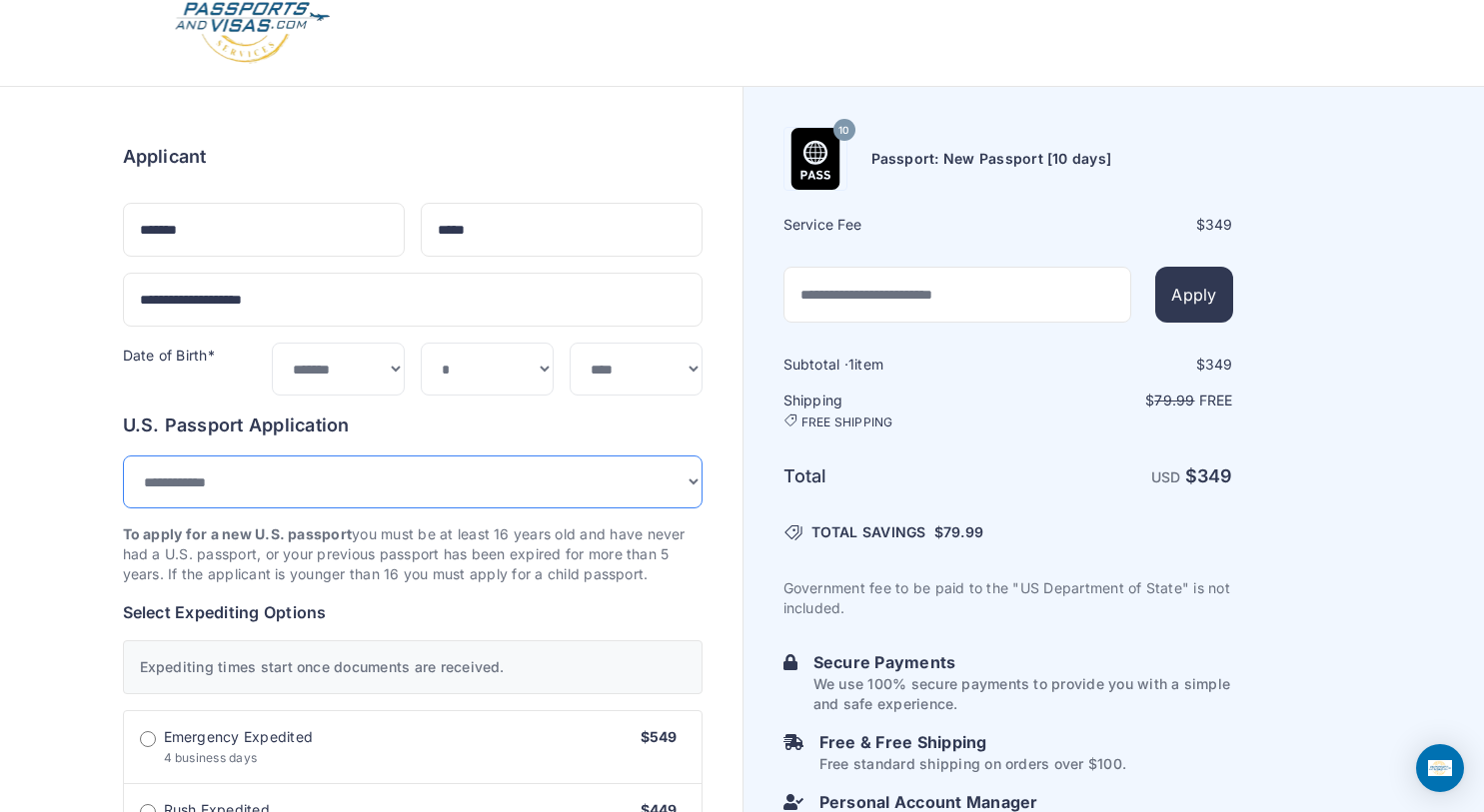 click on "**********" at bounding box center (413, 481) 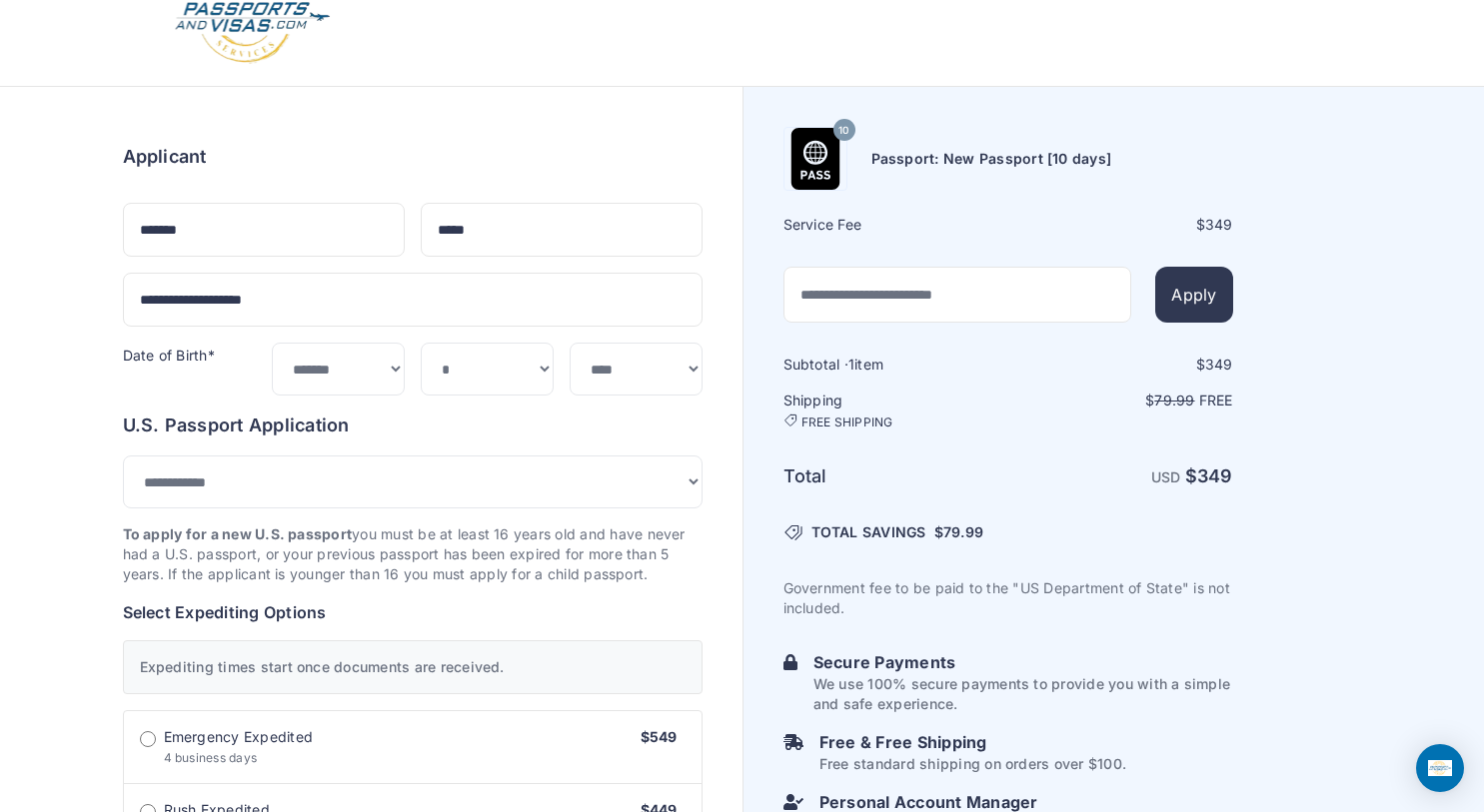 click on "To apply for a new U.S. passport  you must be at least 16 years old and have never had a U.S. passport, or your previous passport has been expired for more than 5 years. If the applicant is younger than 16 you must apply for a child passport." at bounding box center [413, 554] 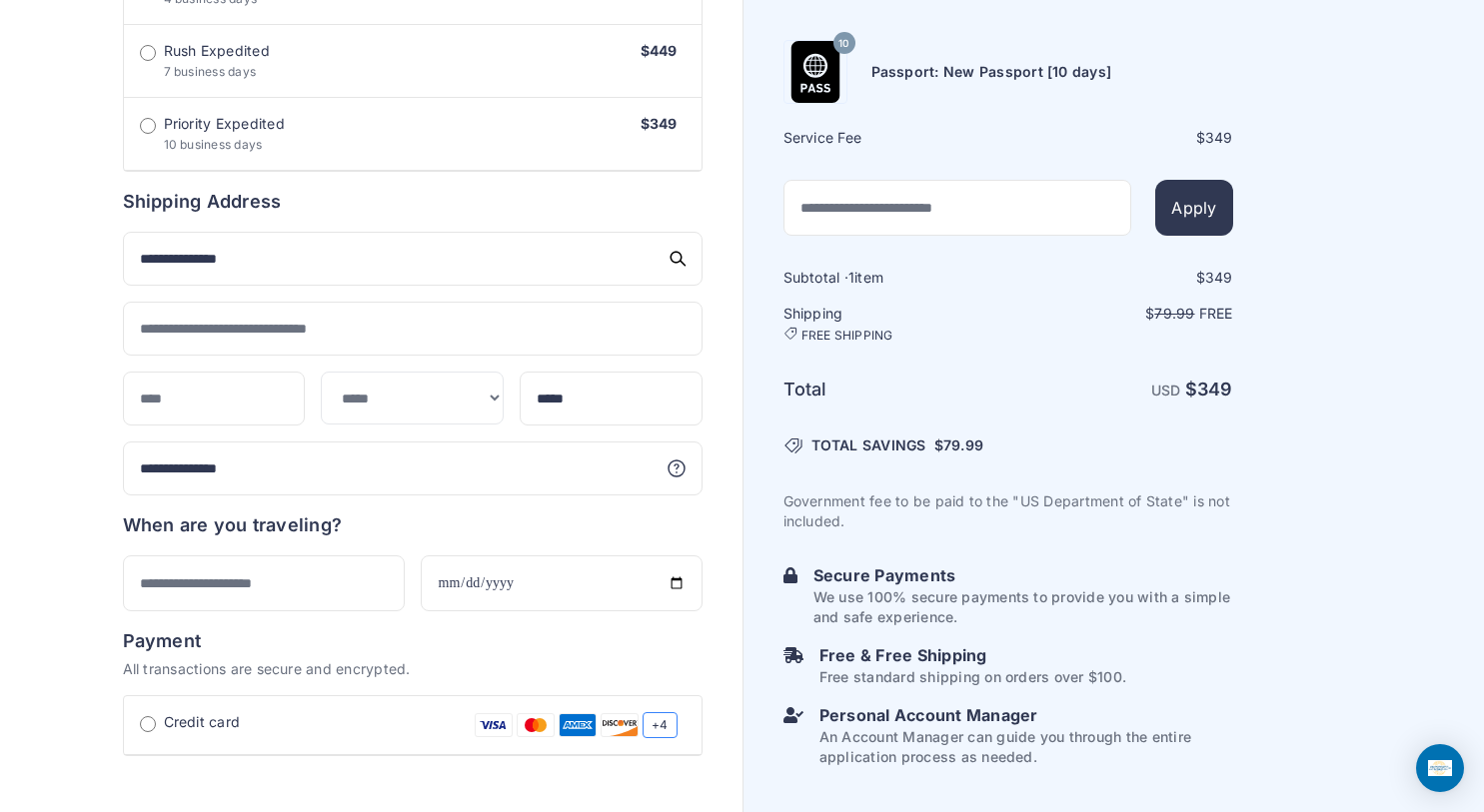 scroll, scrollTop: 852, scrollLeft: 0, axis: vertical 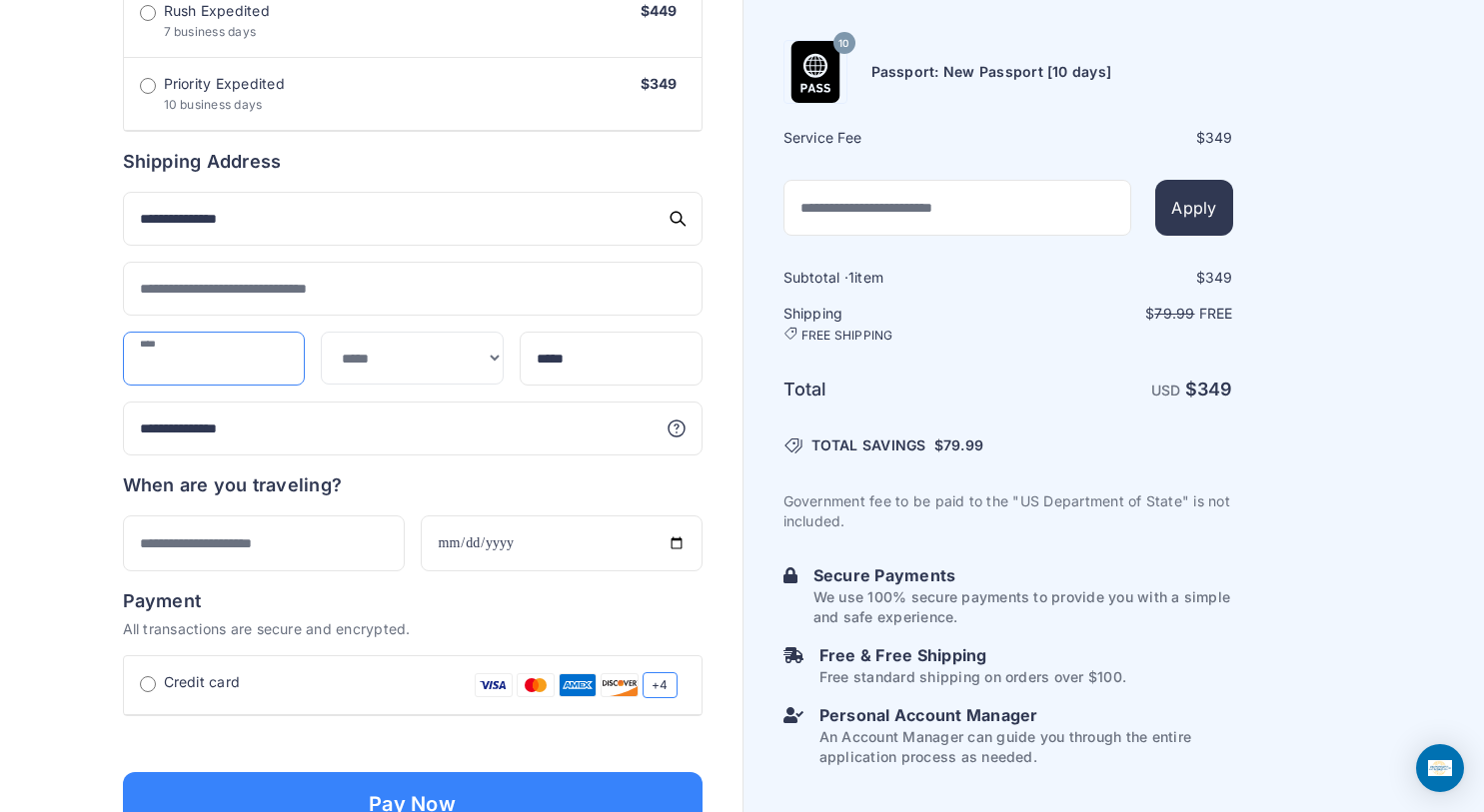 click at bounding box center [214, 359] 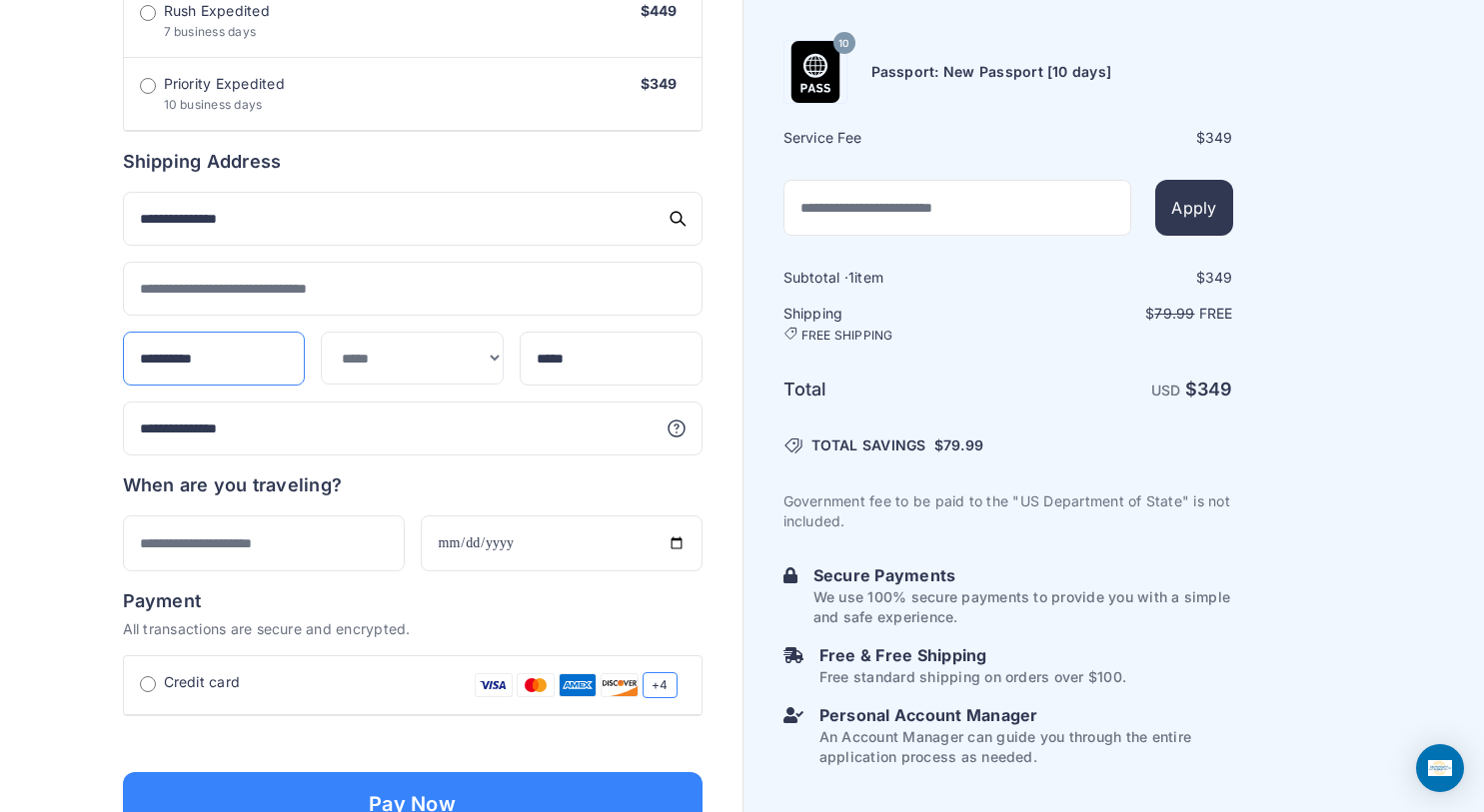 type on "**********" 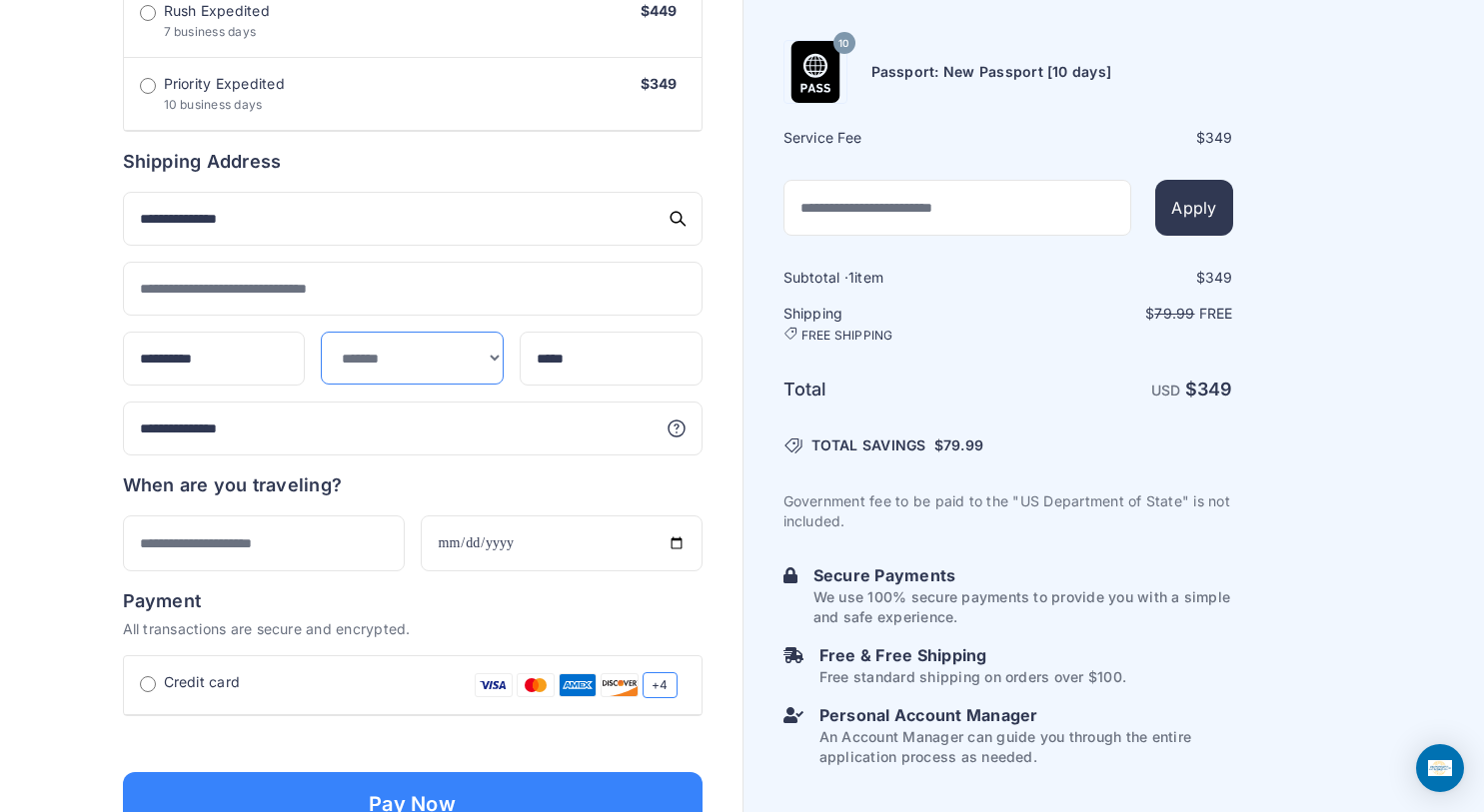 select on "**" 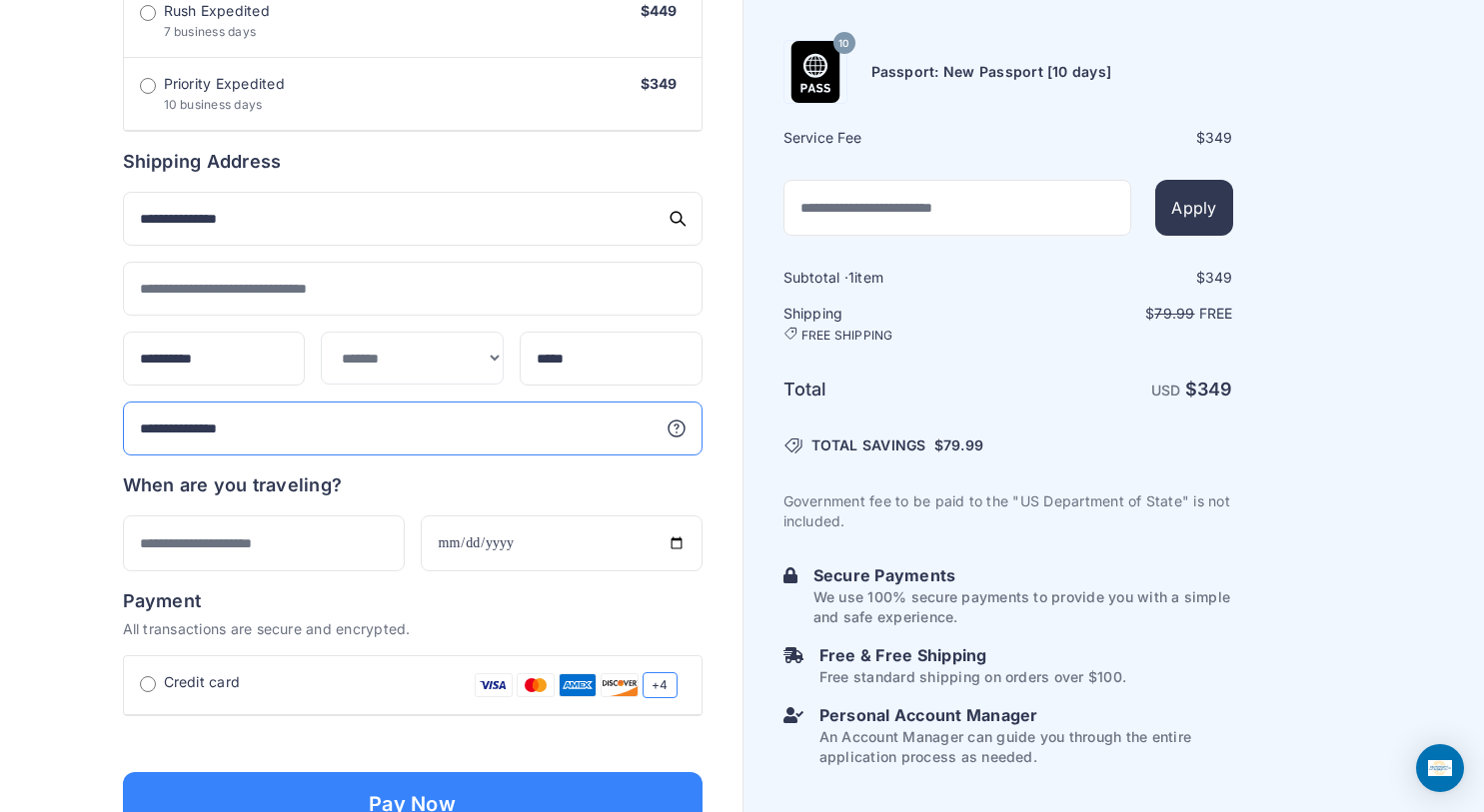 type on "**********" 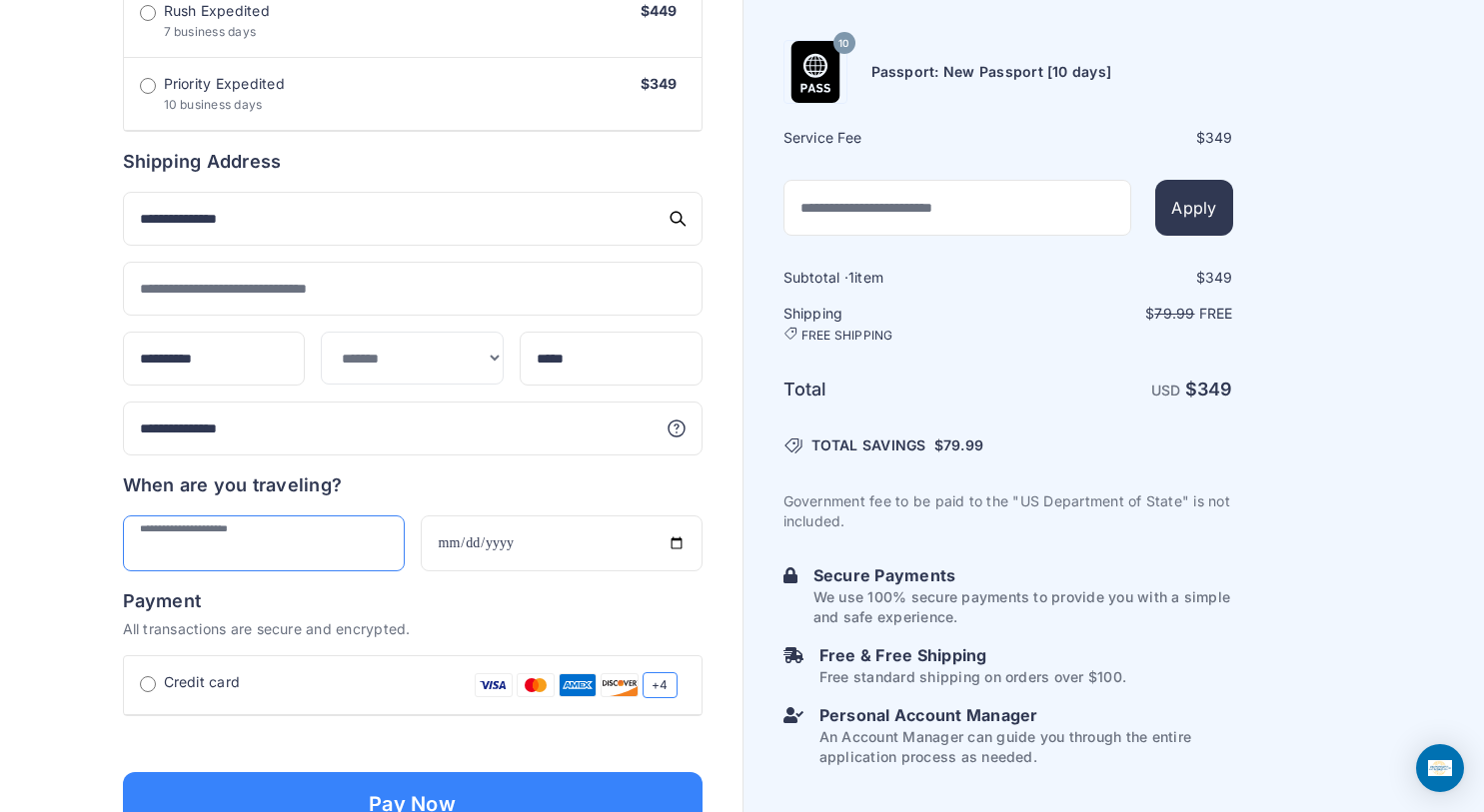 click at bounding box center [264, 543] 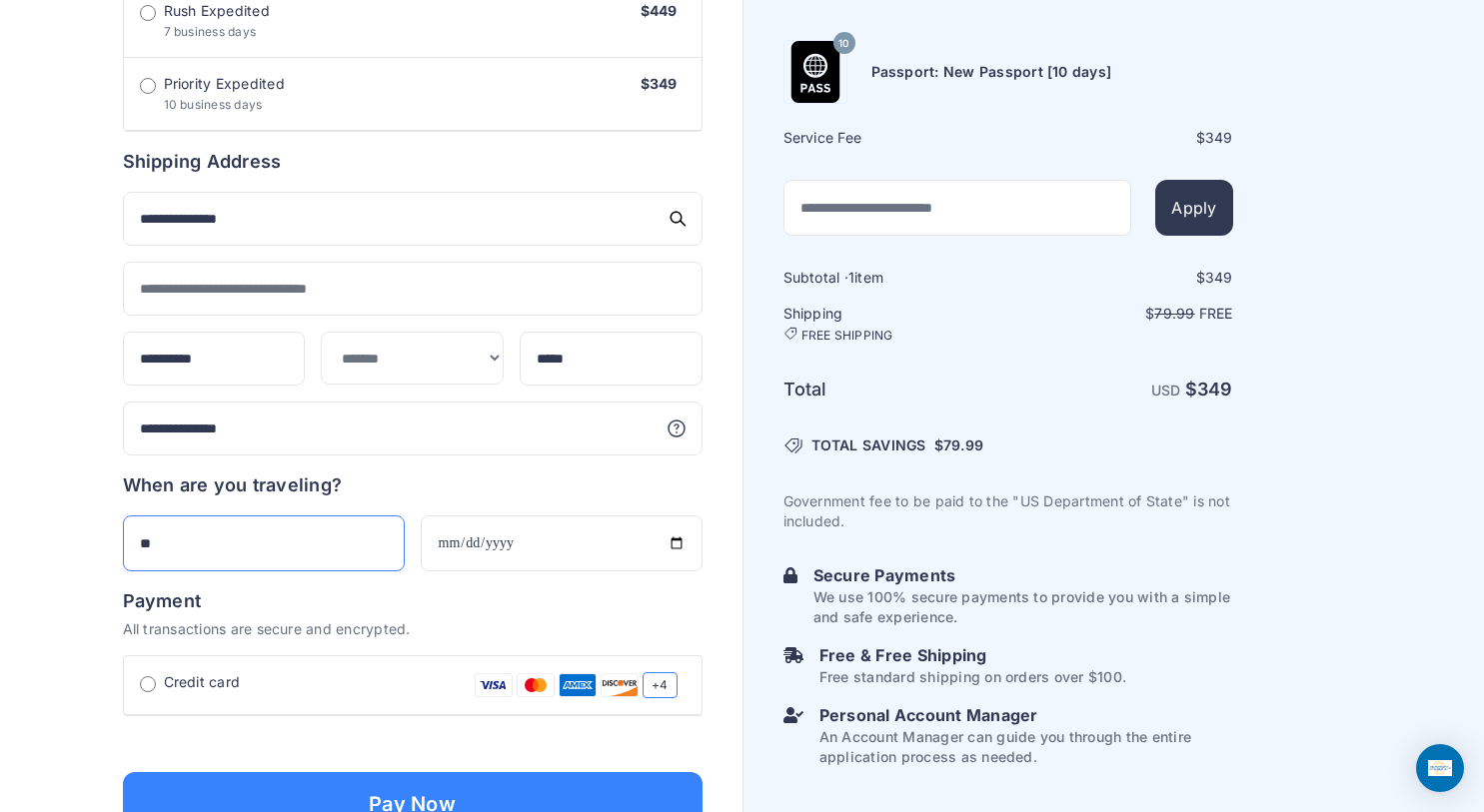 type on "*" 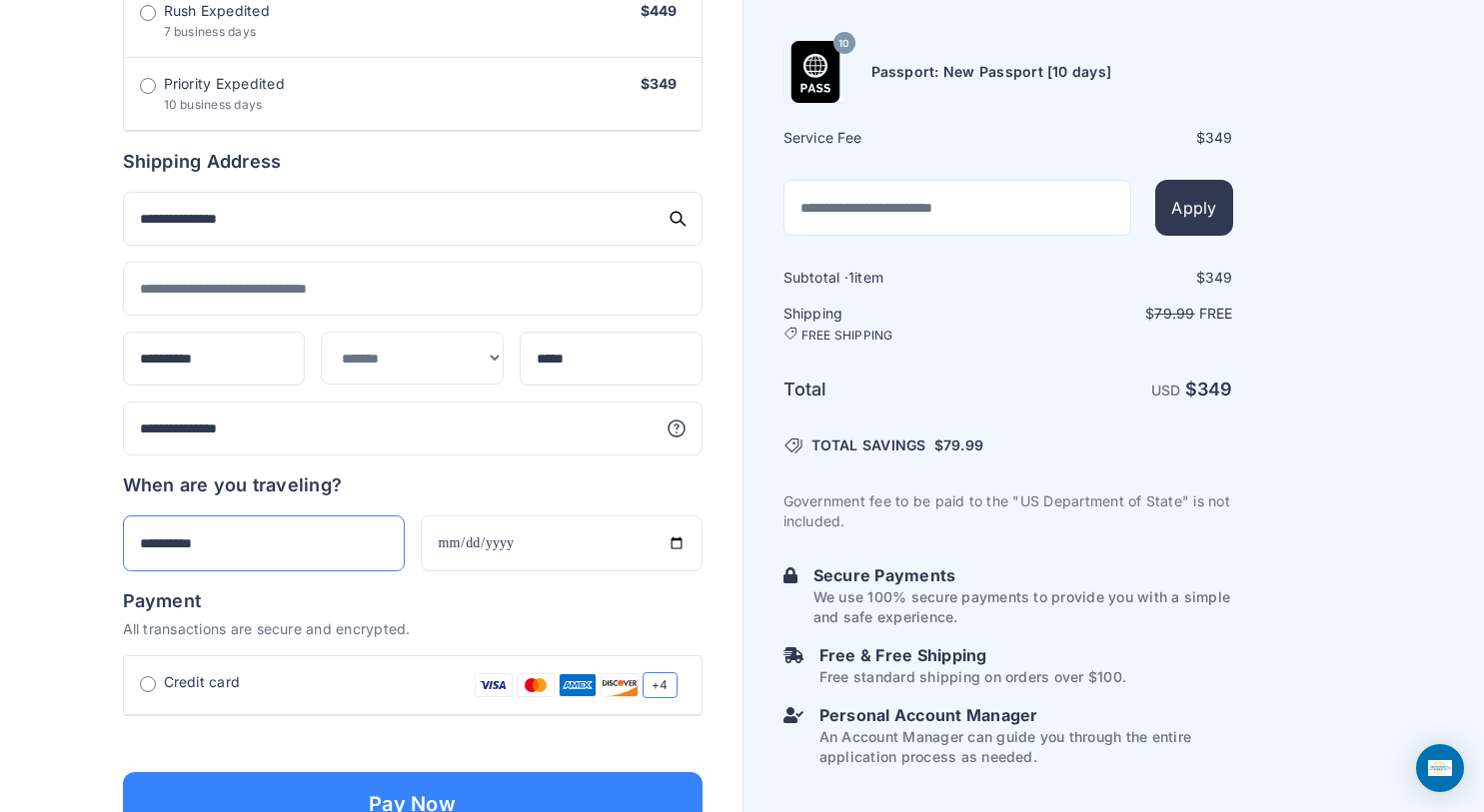 drag, startPoint x: 295, startPoint y: 554, endPoint x: 82, endPoint y: 560, distance: 213.08449 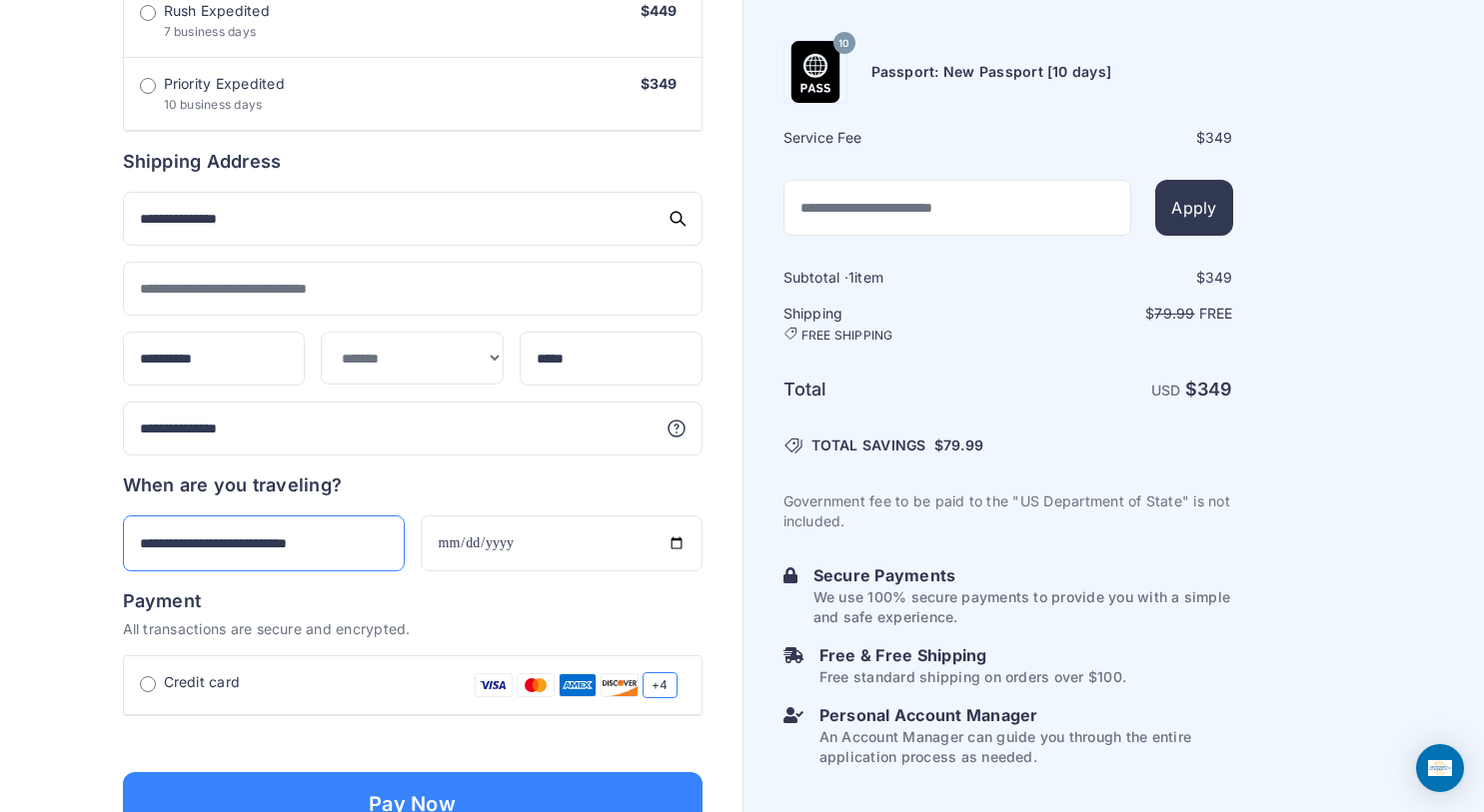 click on "**********" at bounding box center [264, 543] 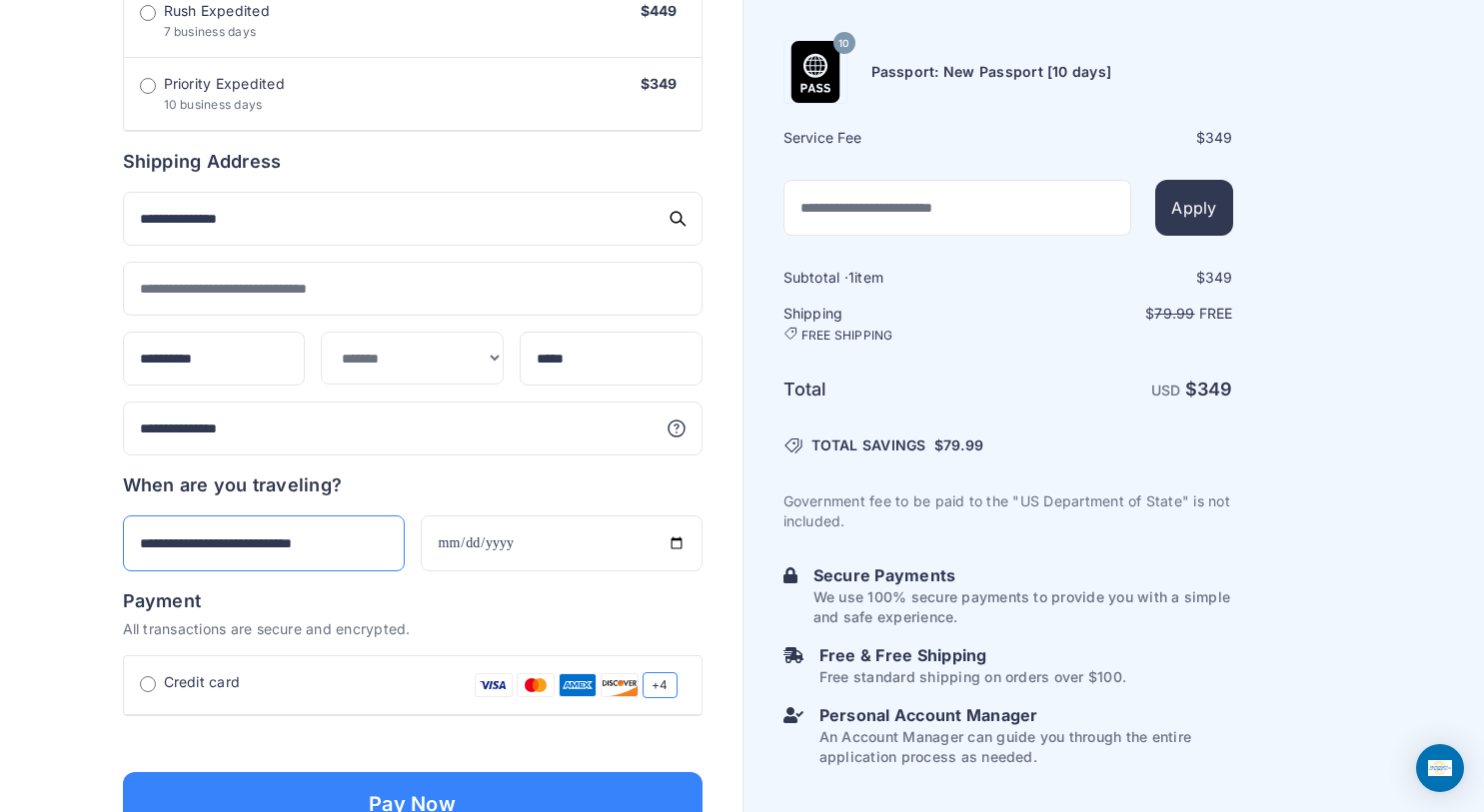 type on "**********" 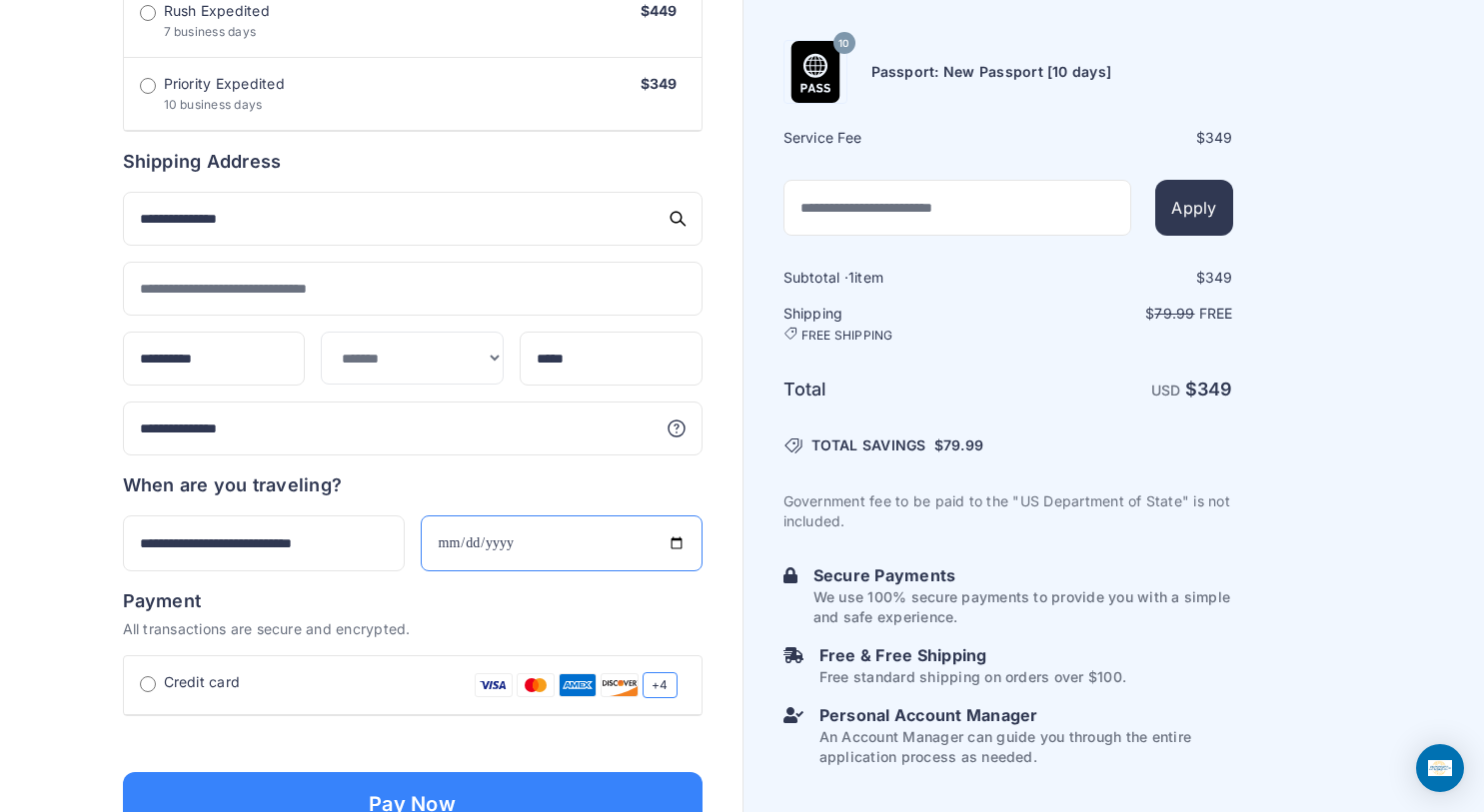 click at bounding box center [562, 543] 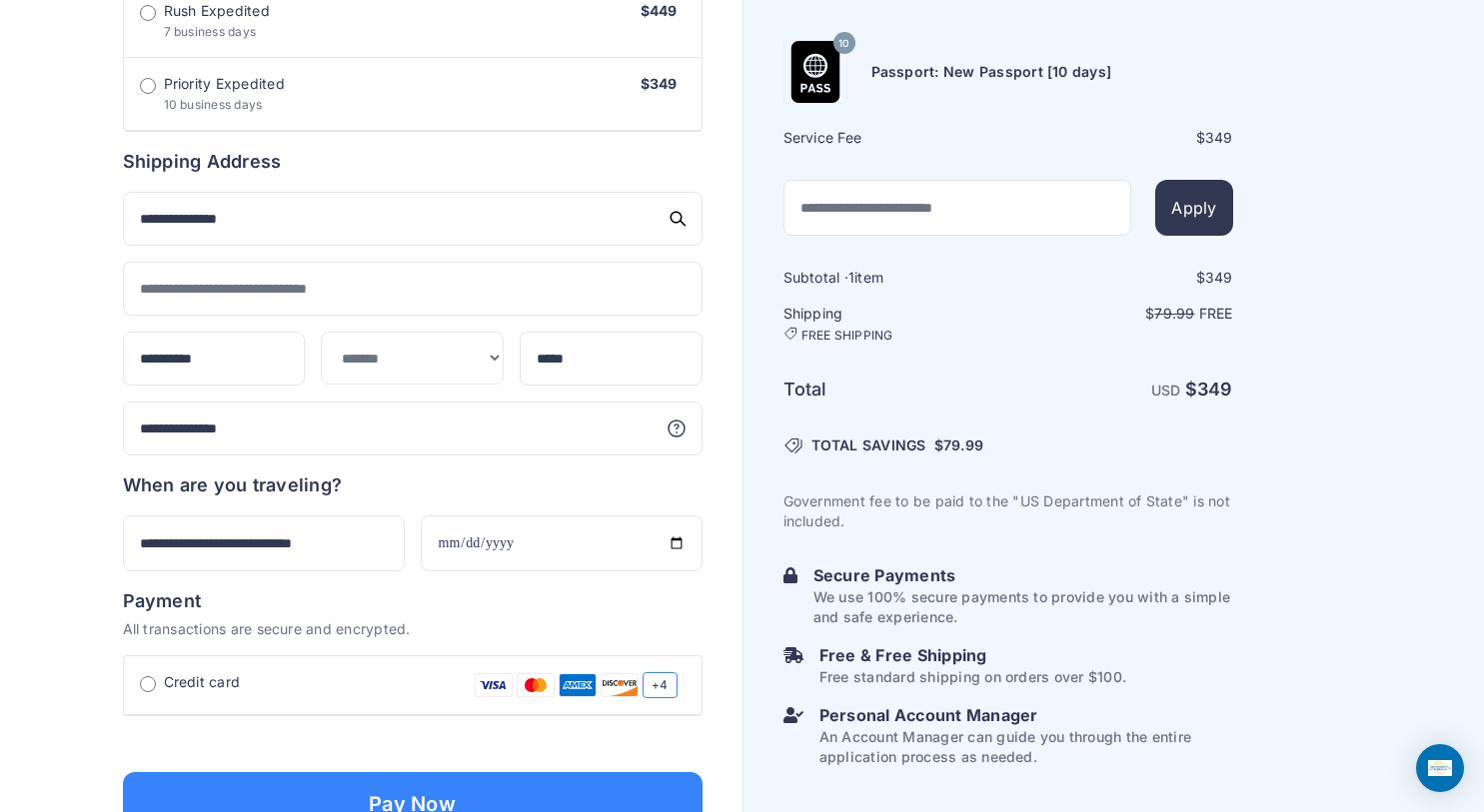 click on "Payment
All transactions are secure and encrypted." at bounding box center [413, 613] 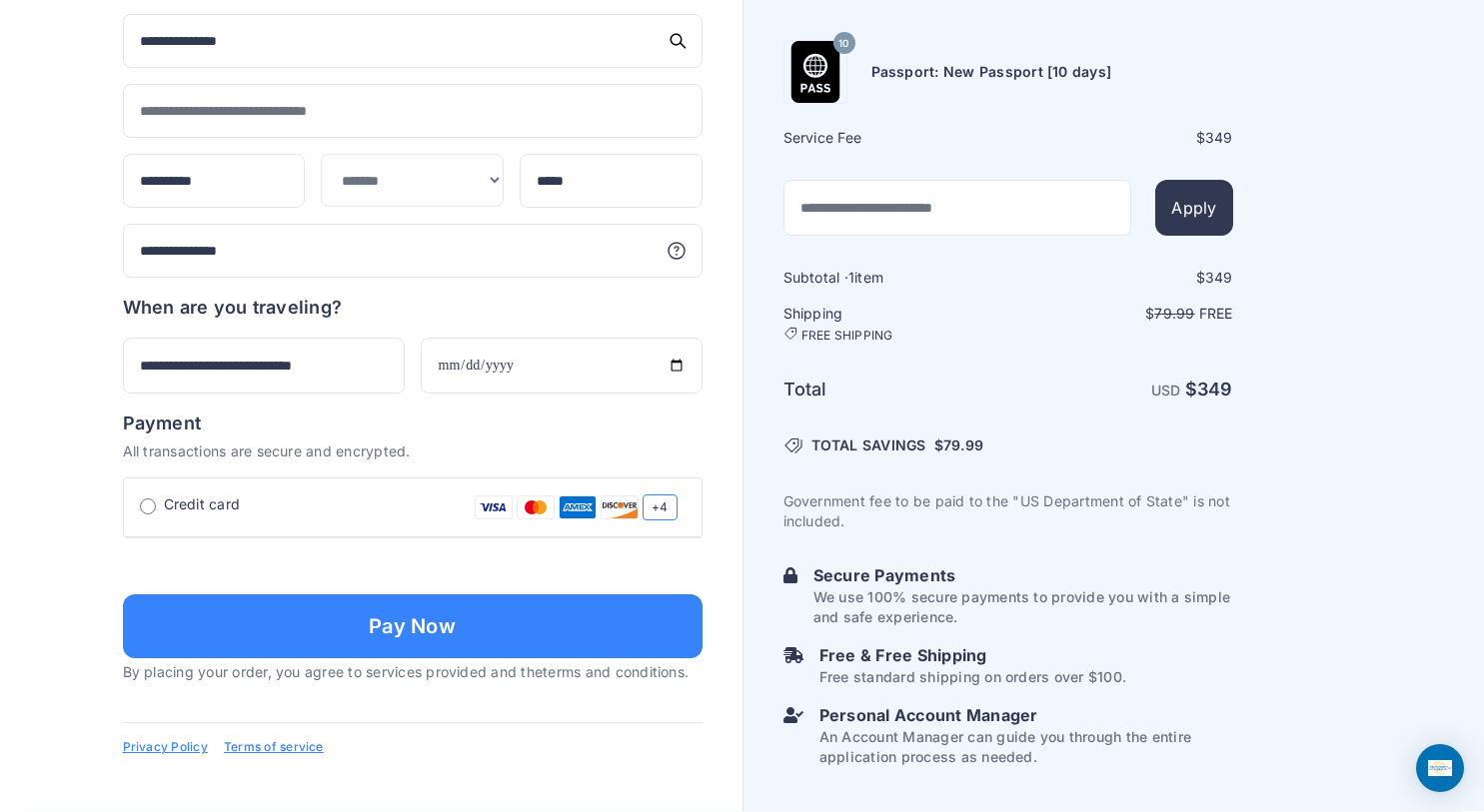 scroll, scrollTop: 1251, scrollLeft: 0, axis: vertical 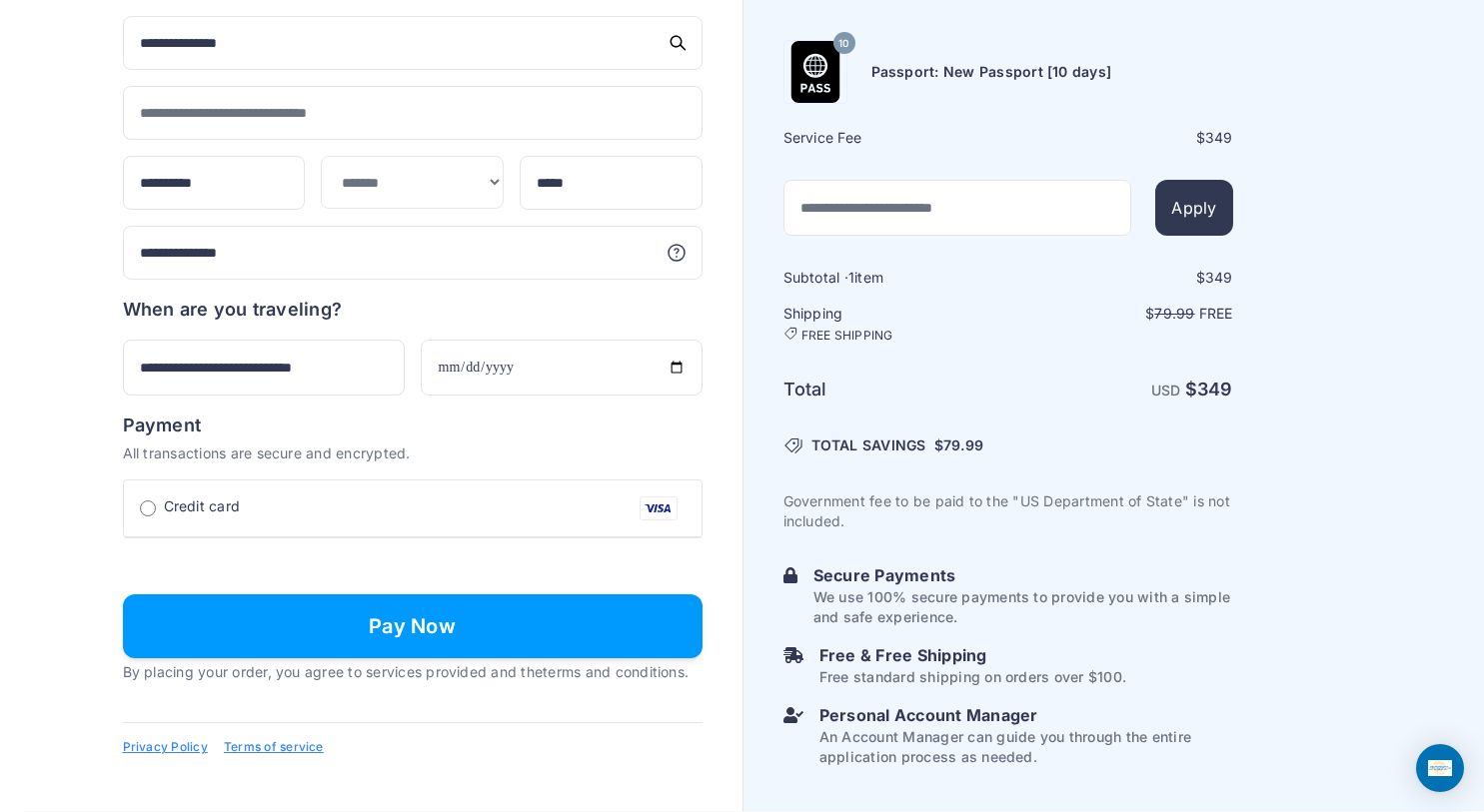 click on "Pay Now" at bounding box center [413, 626] 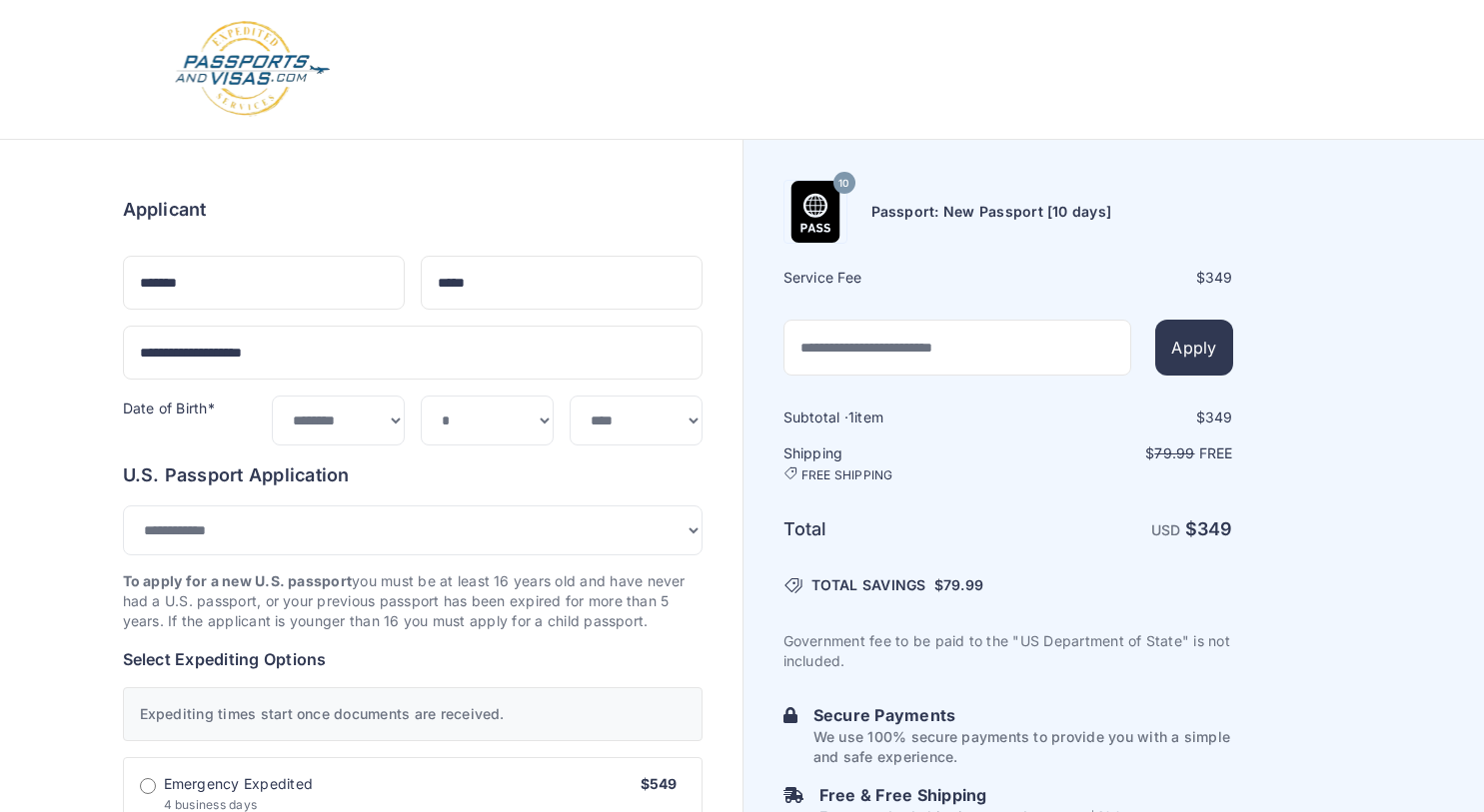 select on "***" 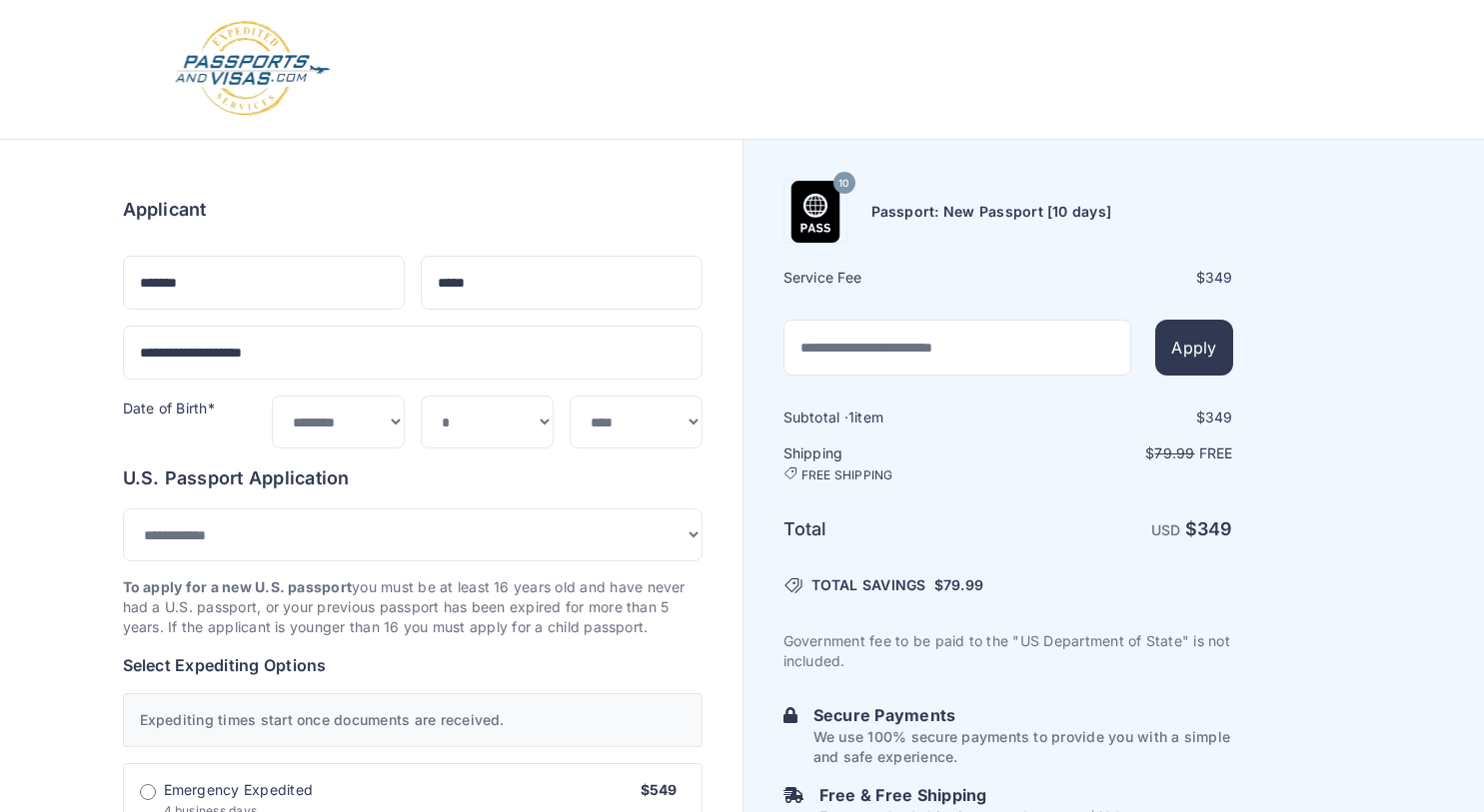 scroll, scrollTop: 1251, scrollLeft: 0, axis: vertical 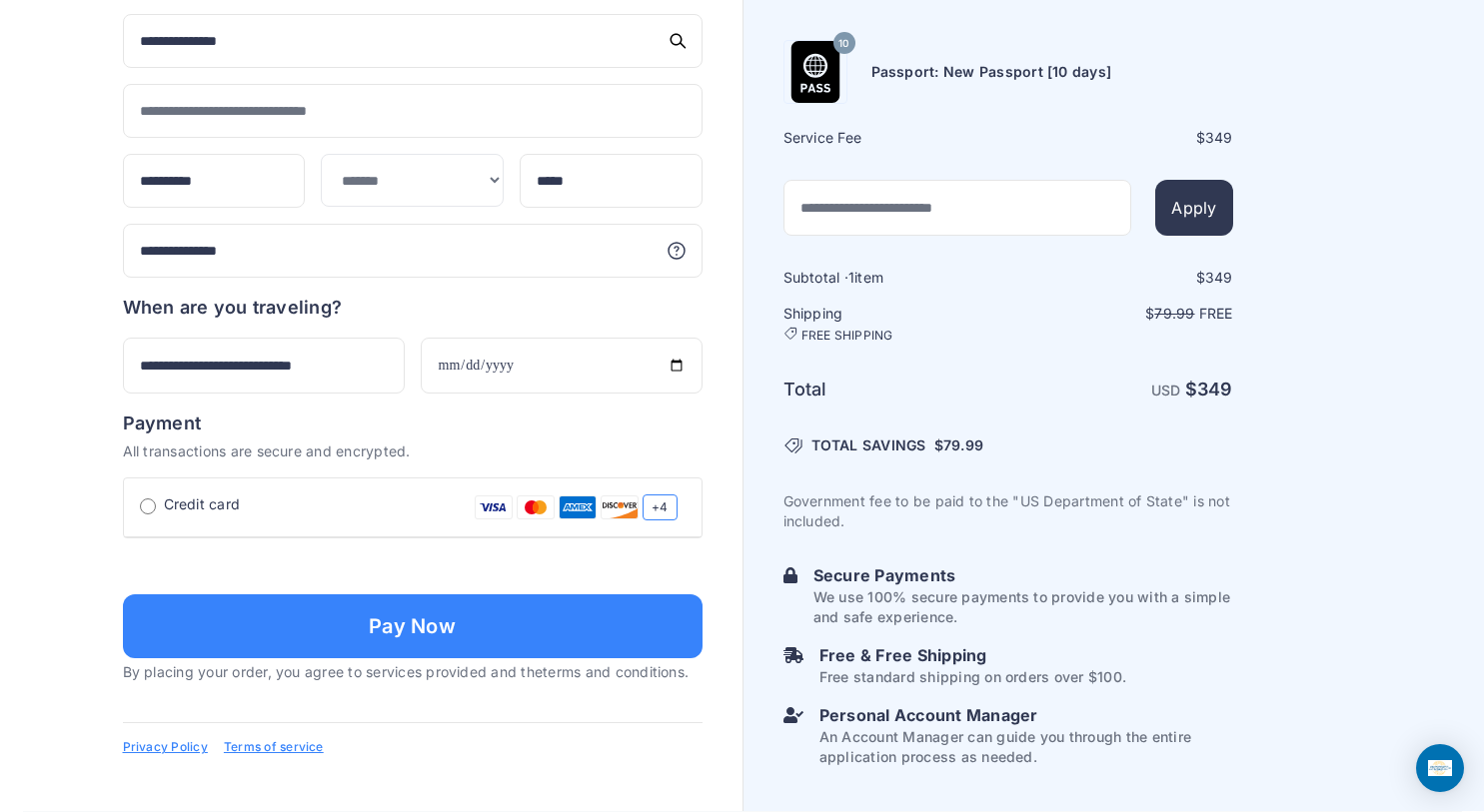 click on "**********" at bounding box center (413, 890) 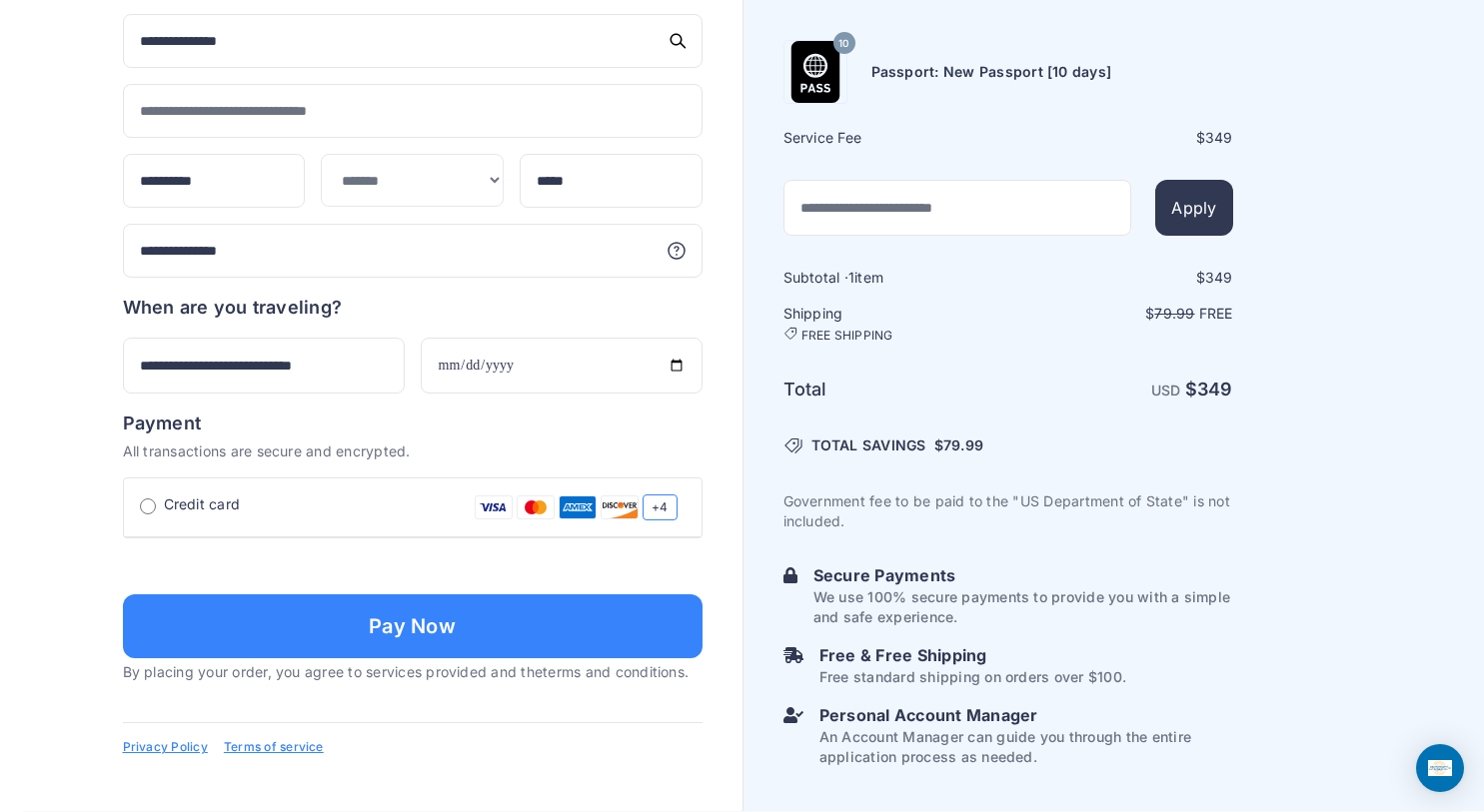 scroll, scrollTop: 1322, scrollLeft: 0, axis: vertical 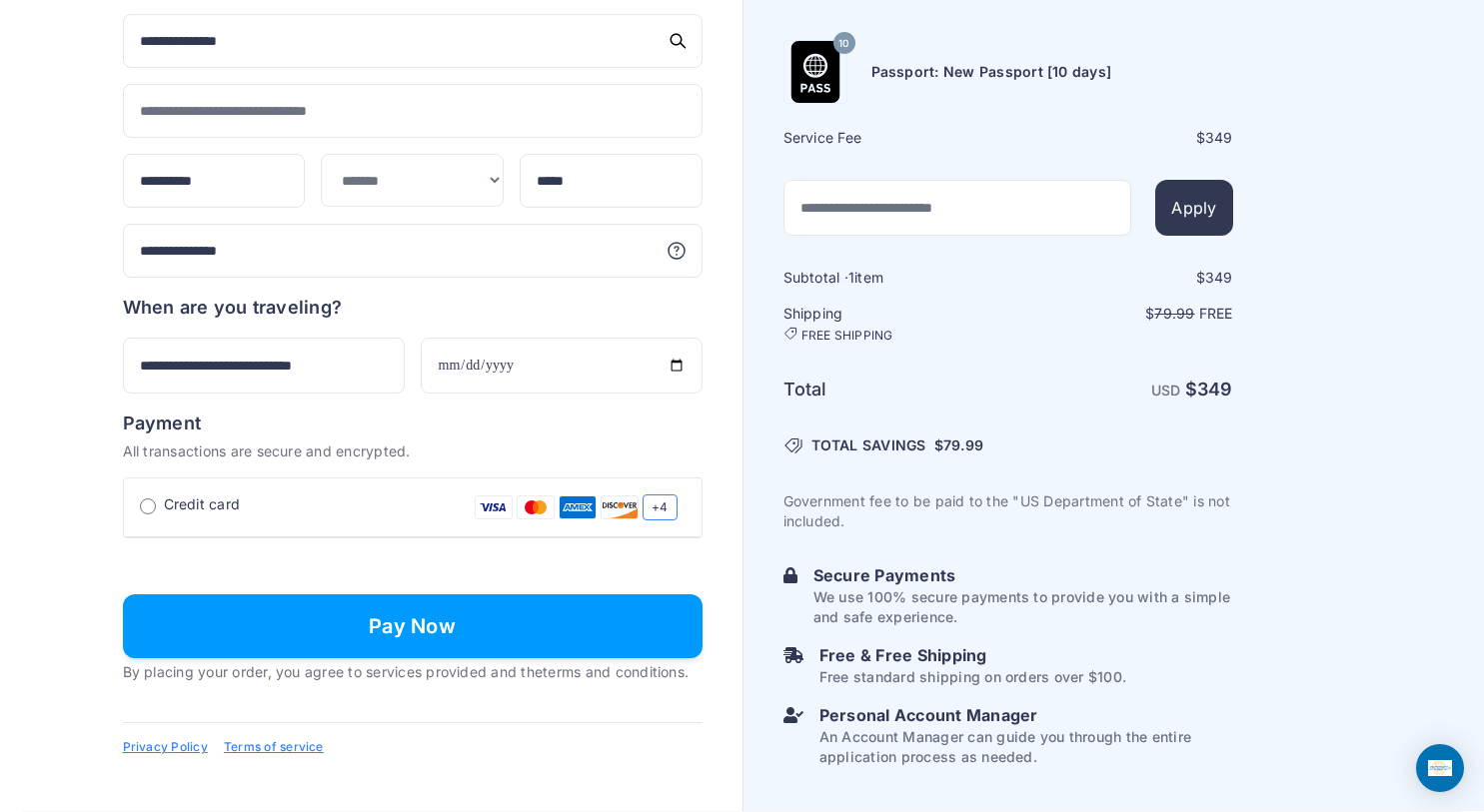 click on "Pay Now" at bounding box center (413, 626) 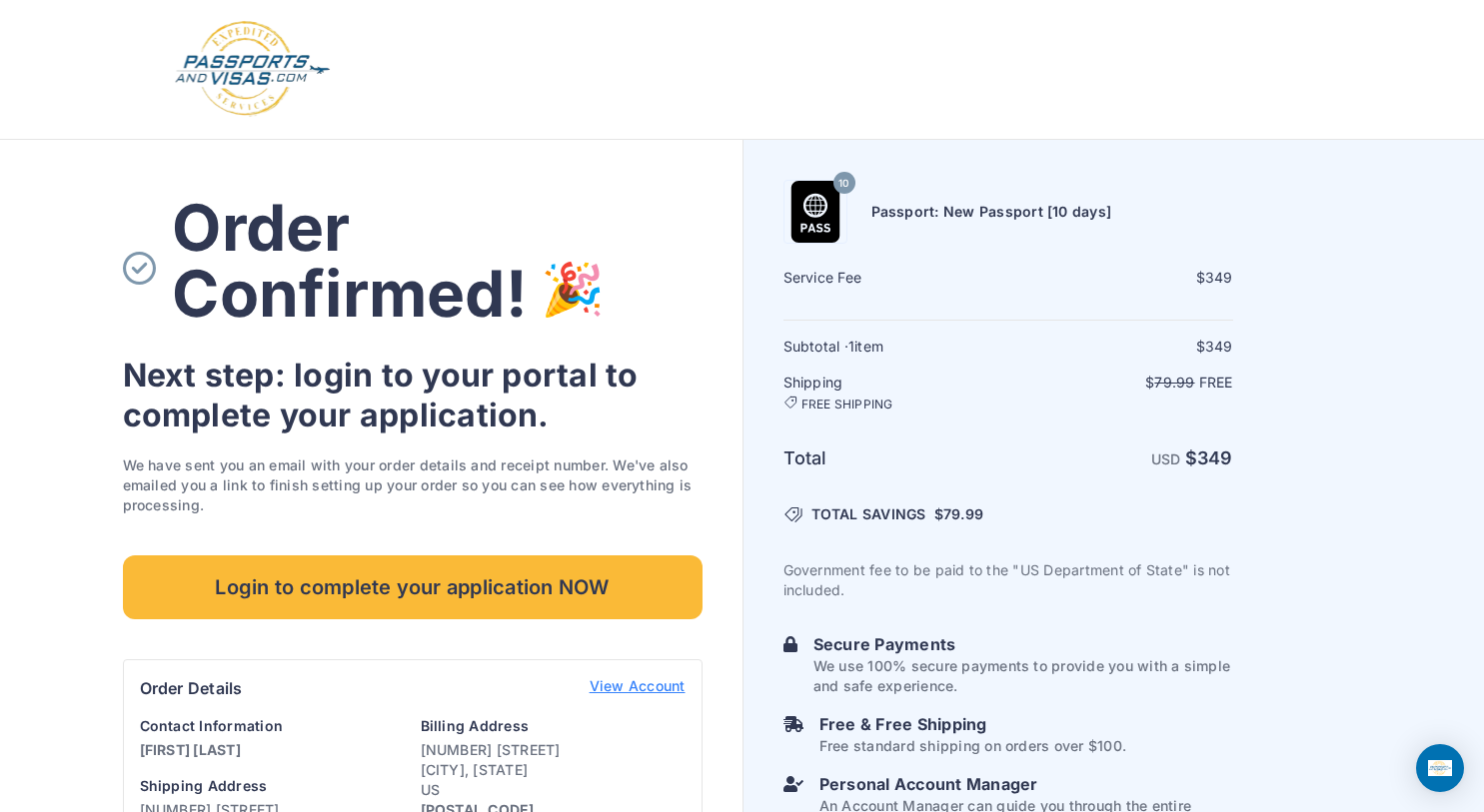 scroll, scrollTop: 0, scrollLeft: 0, axis: both 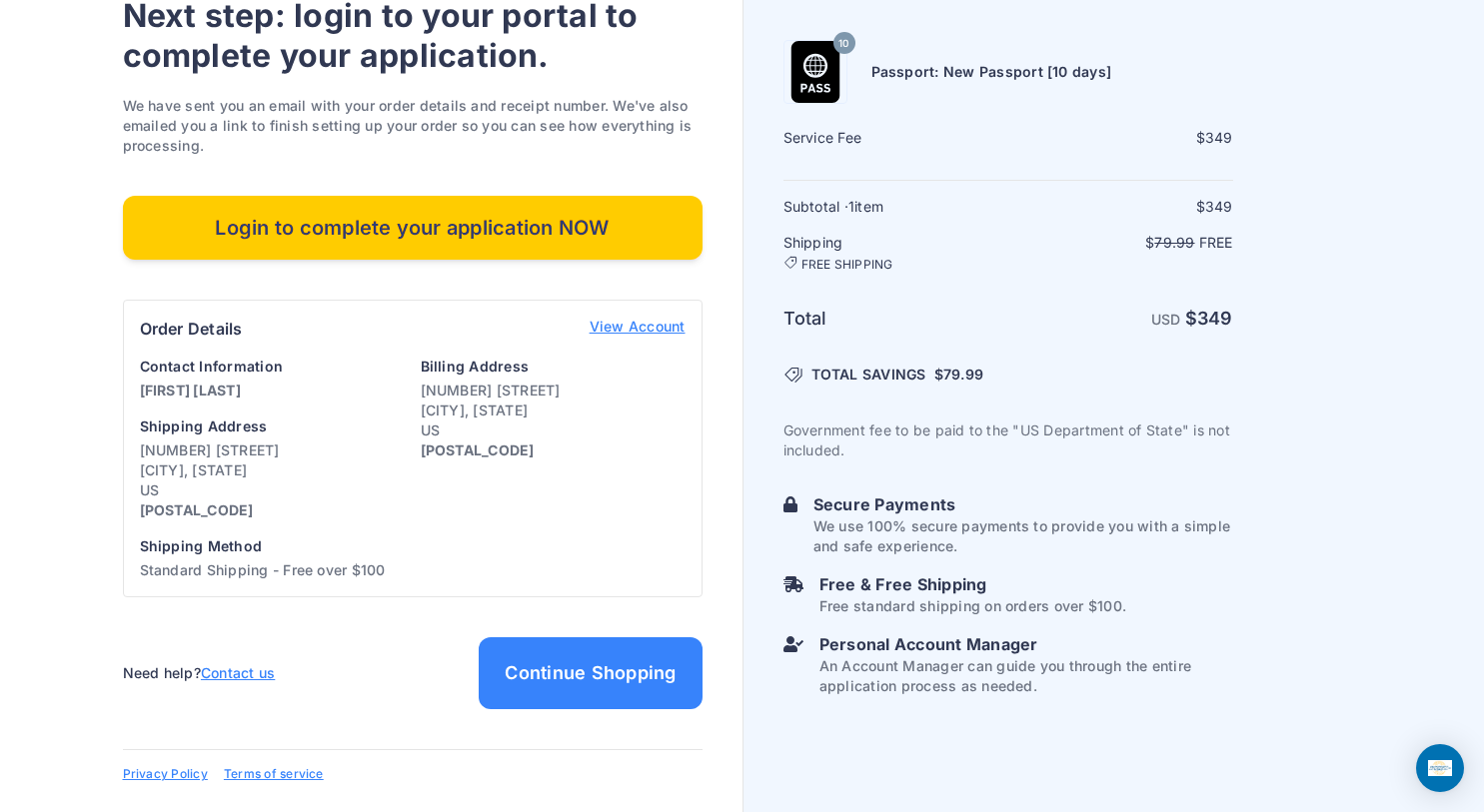 click on "Login to complete your application NOW" at bounding box center [413, 228] 